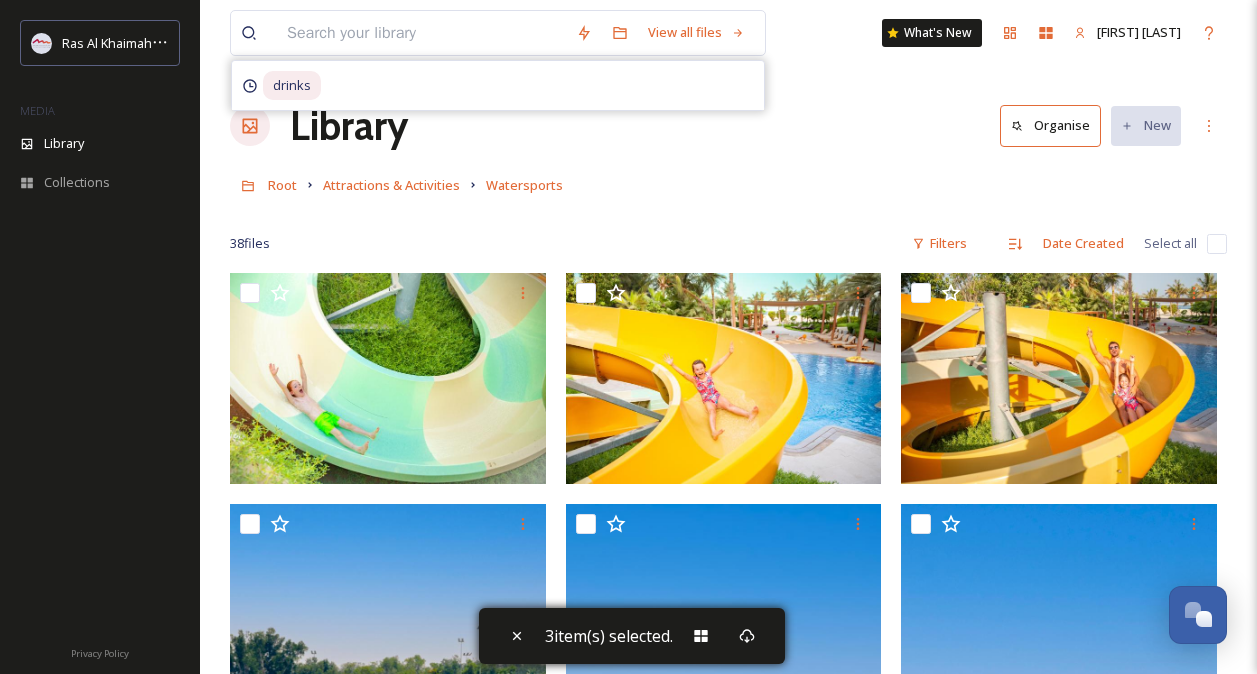 scroll, scrollTop: 3886, scrollLeft: 0, axis: vertical 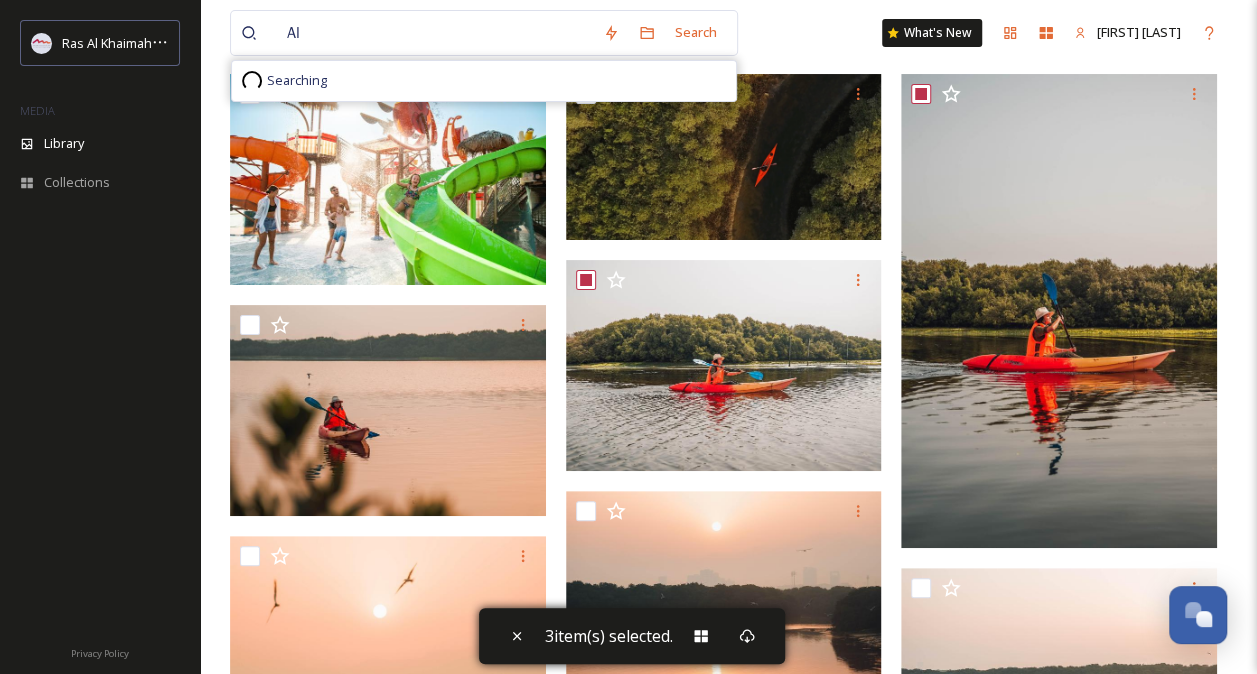 type on "A" 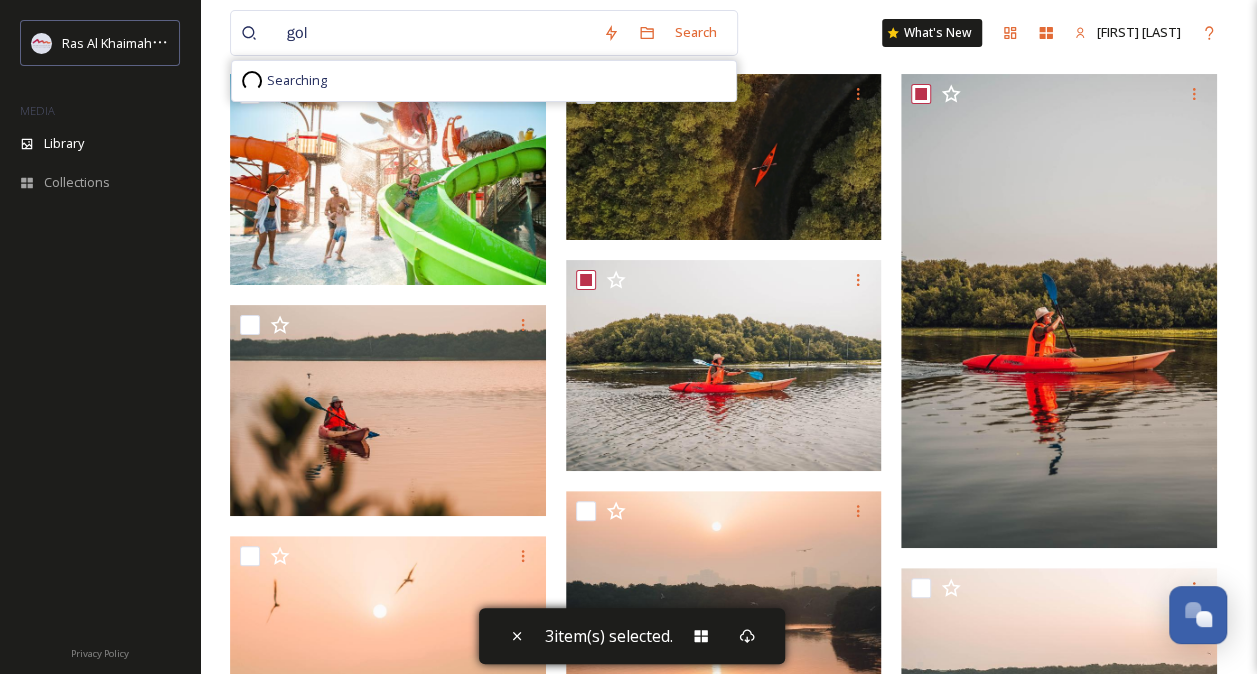 type on "golf" 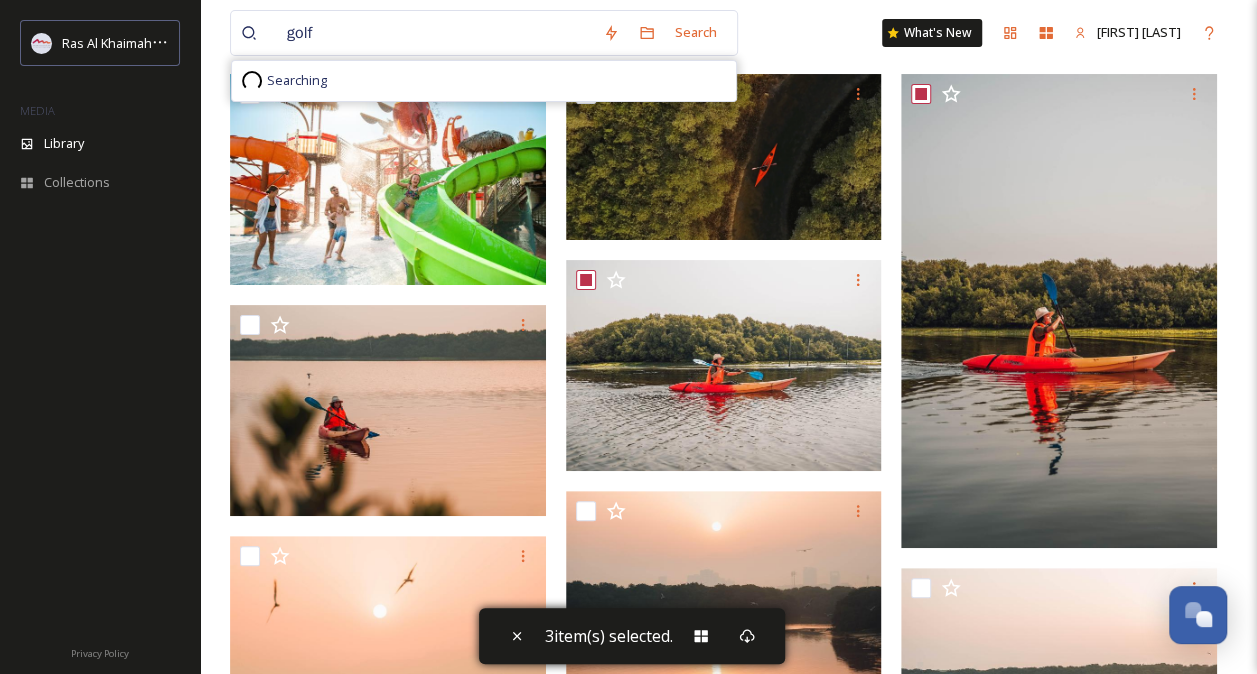 type 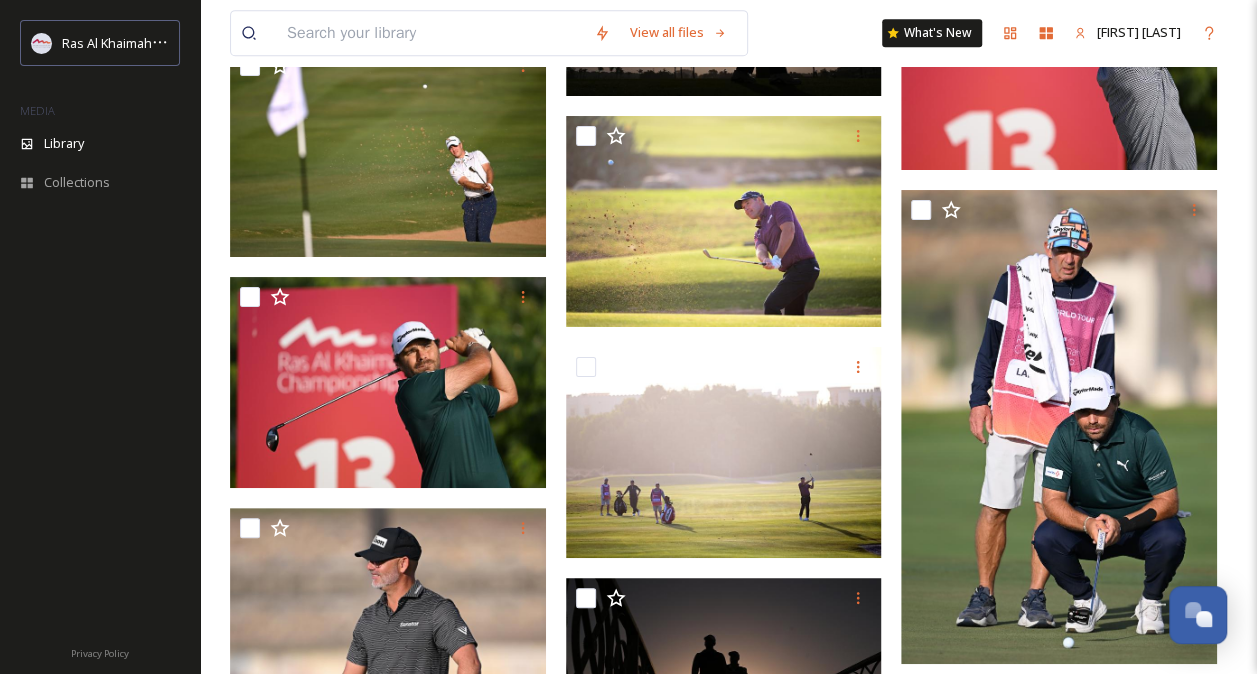 scroll, scrollTop: 23200, scrollLeft: 0, axis: vertical 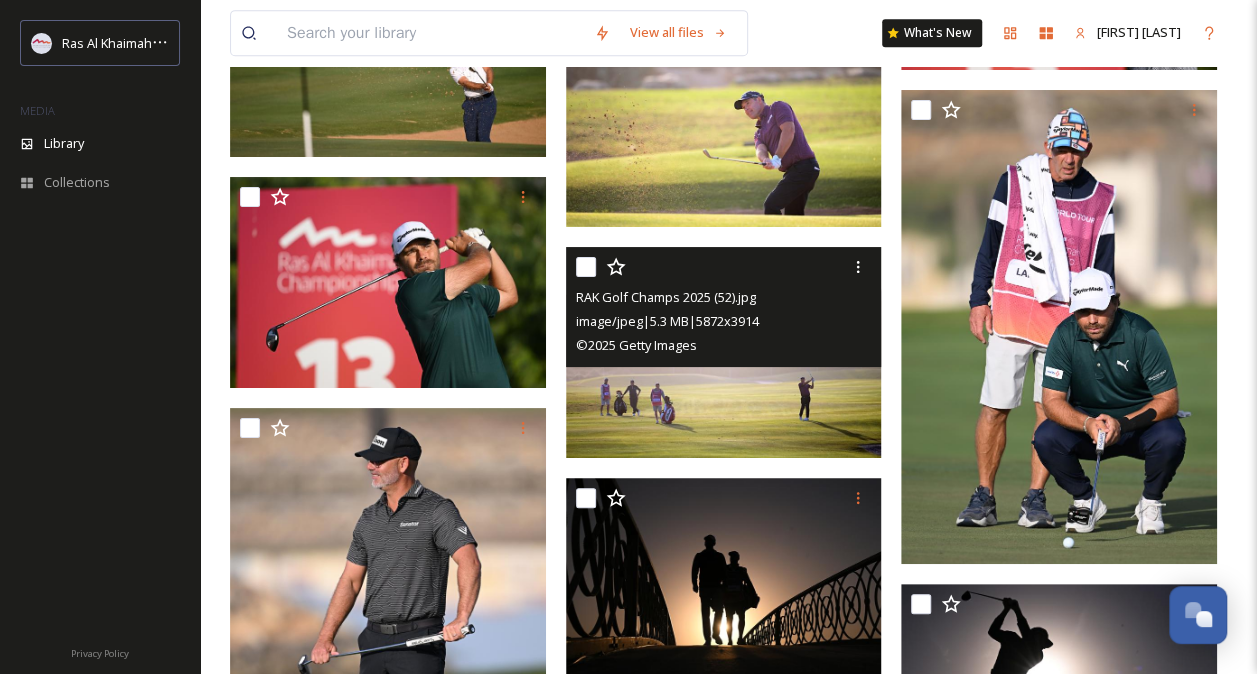 click at bounding box center (724, 352) 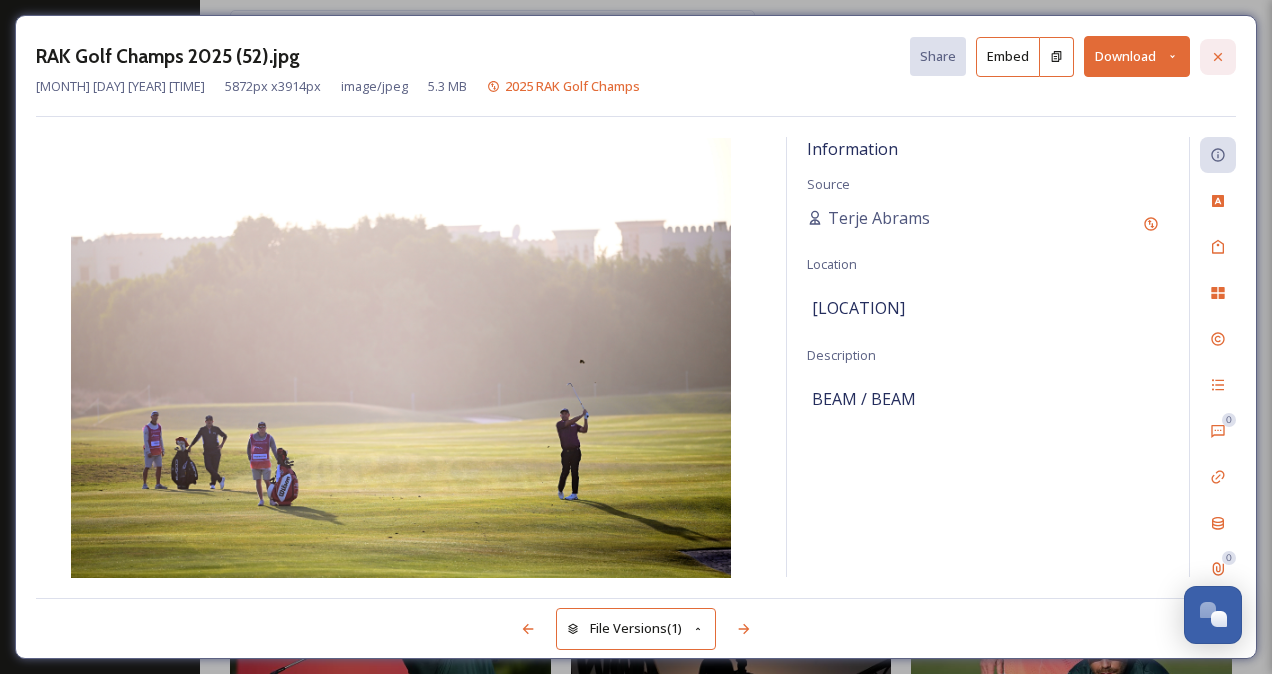 click 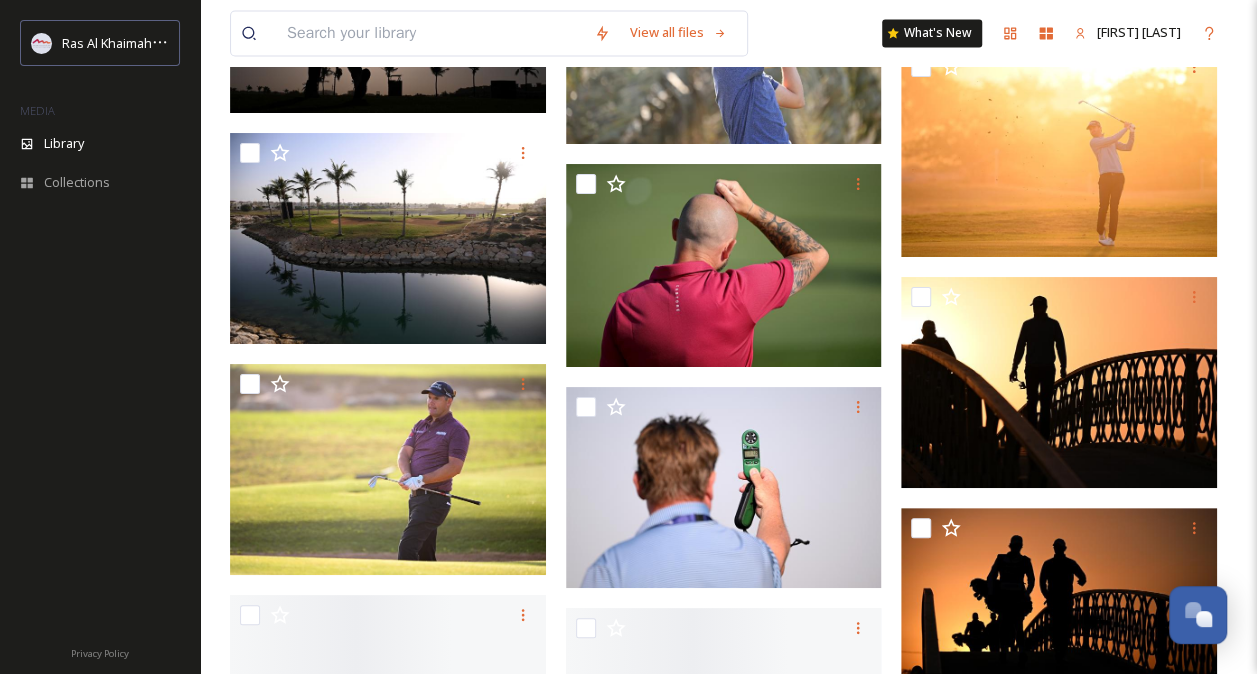 scroll, scrollTop: 24200, scrollLeft: 0, axis: vertical 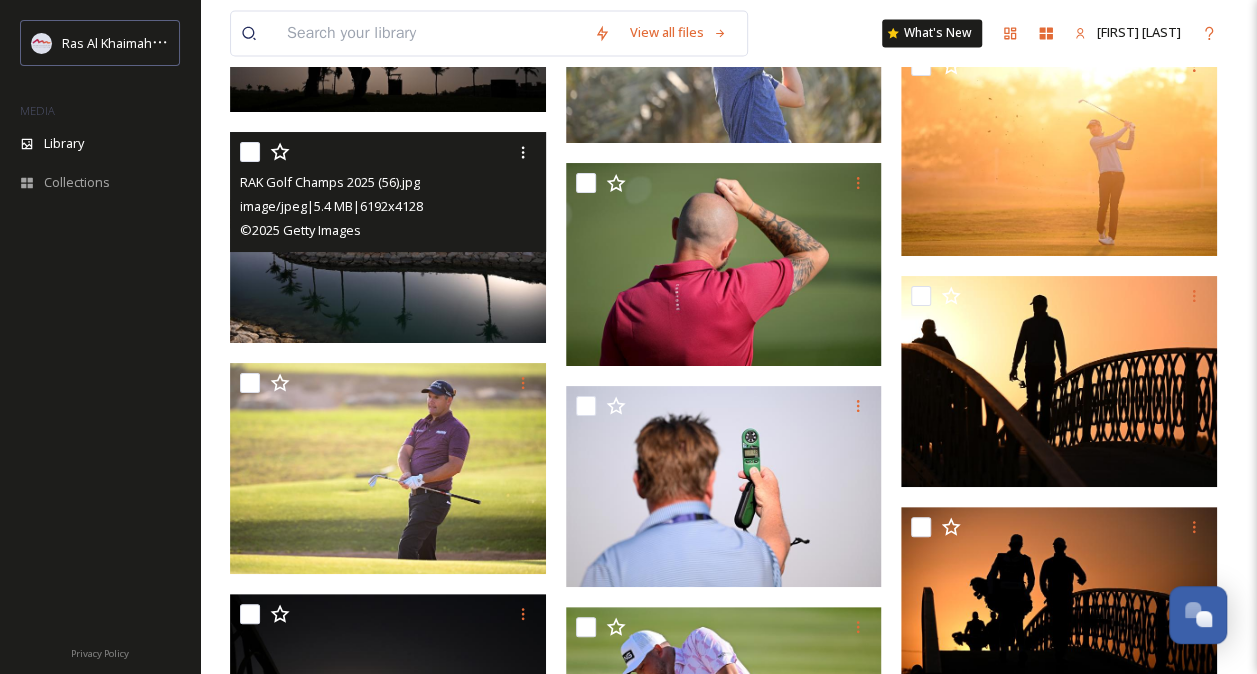 click at bounding box center [250, 152] 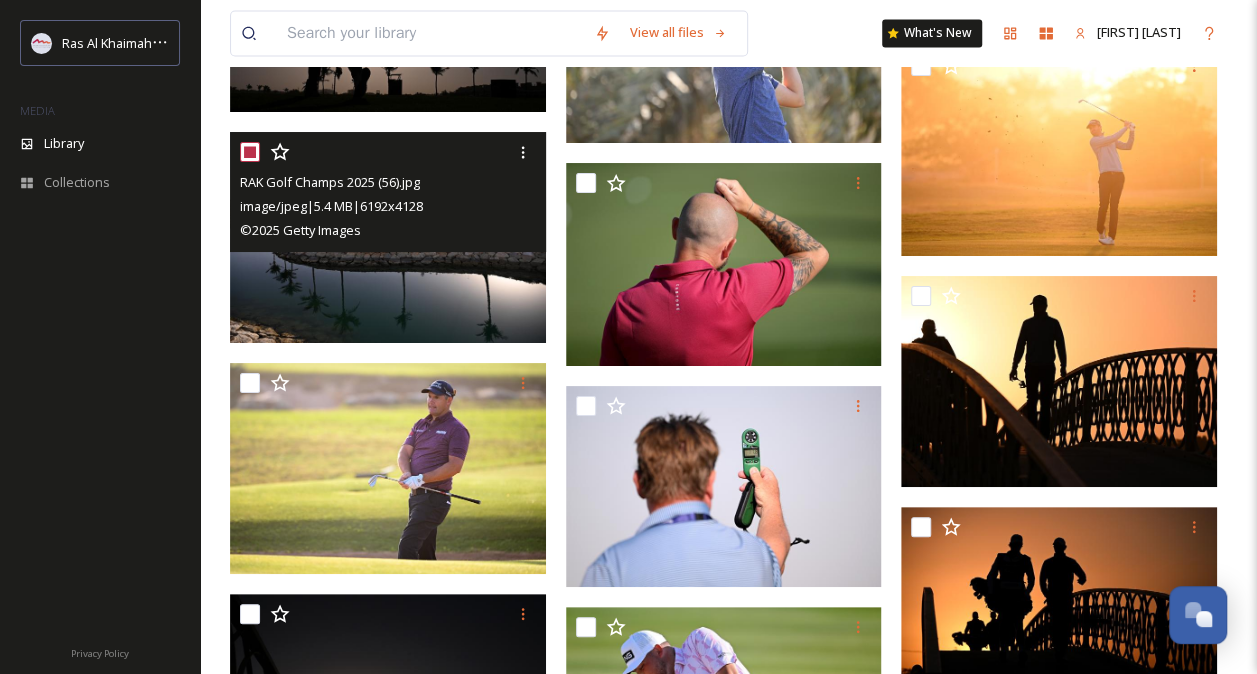 checkbox on "true" 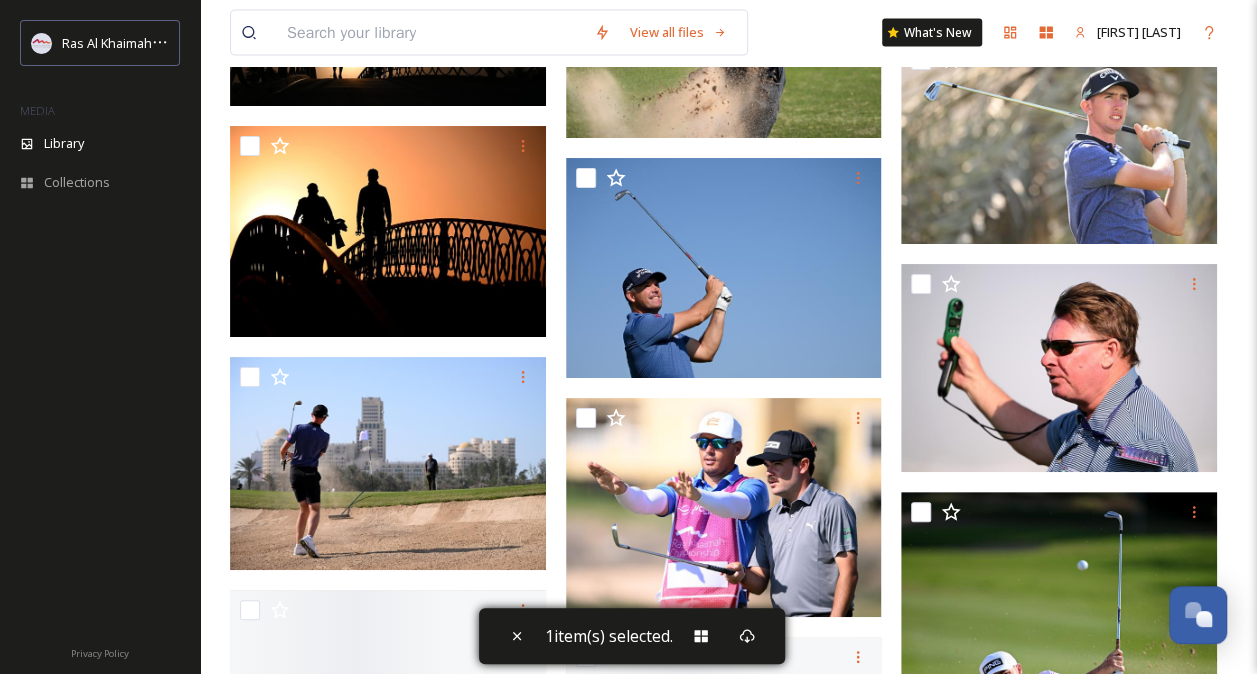 scroll, scrollTop: 24900, scrollLeft: 0, axis: vertical 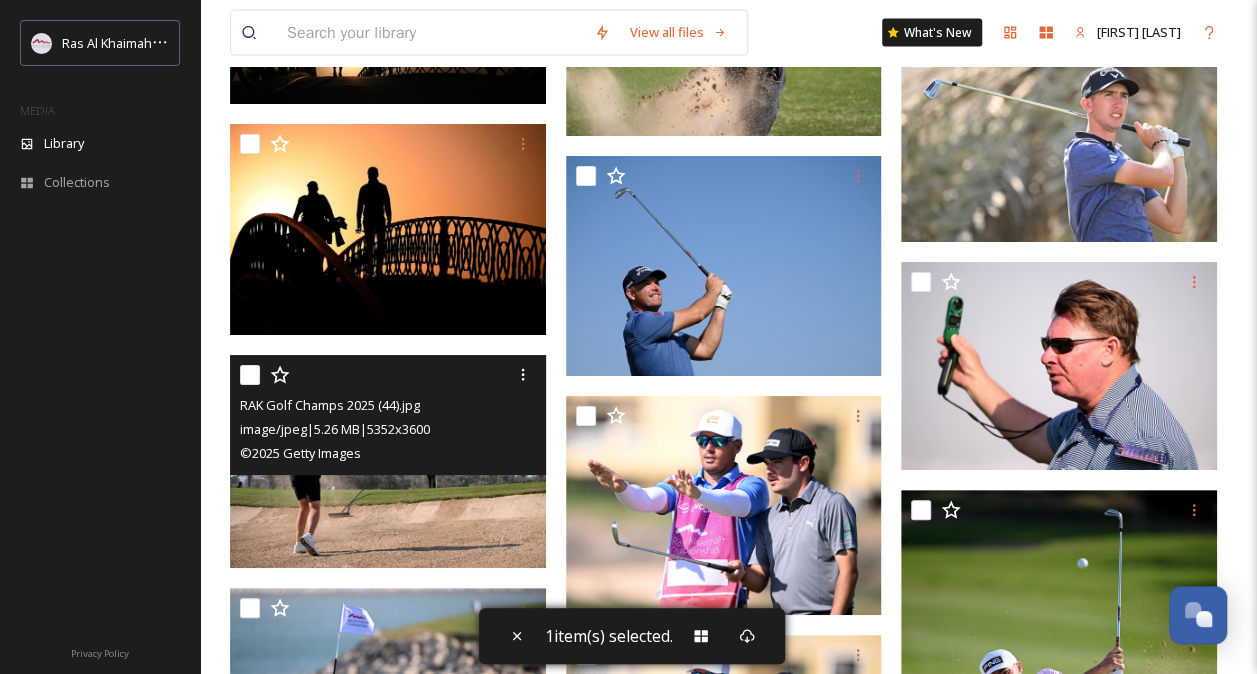 click at bounding box center (250, 375) 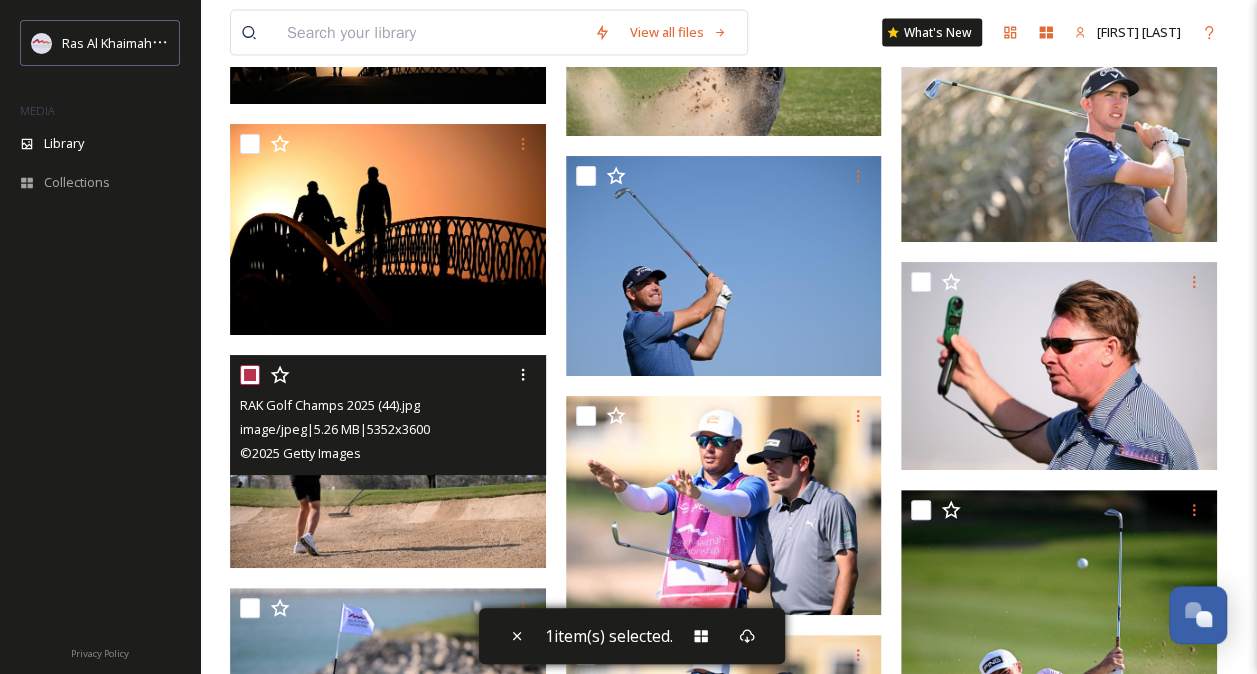 checkbox on "true" 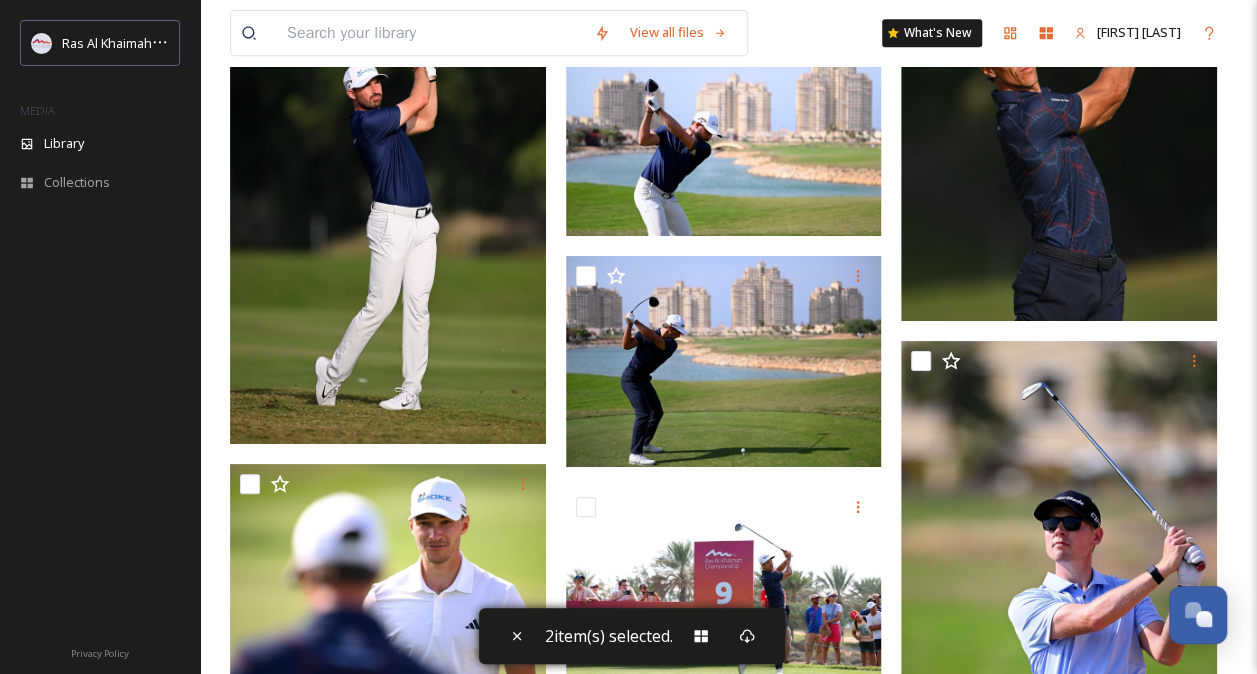 scroll, scrollTop: 34500, scrollLeft: 0, axis: vertical 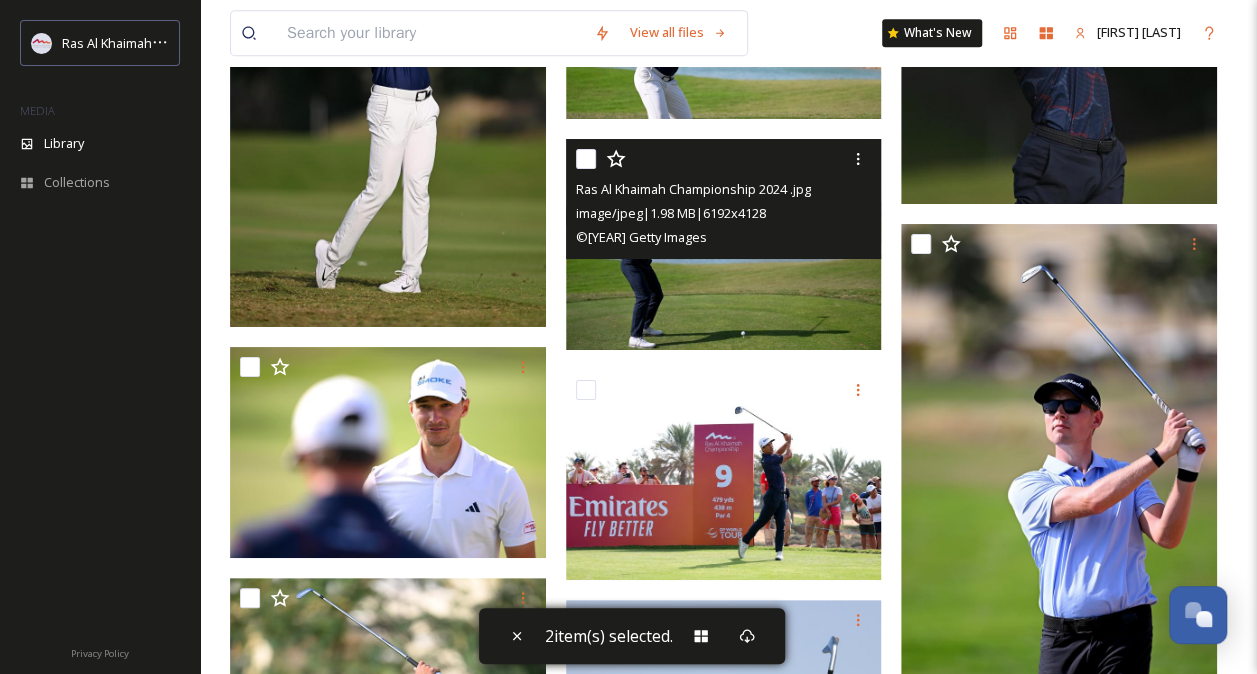 click at bounding box center (586, 159) 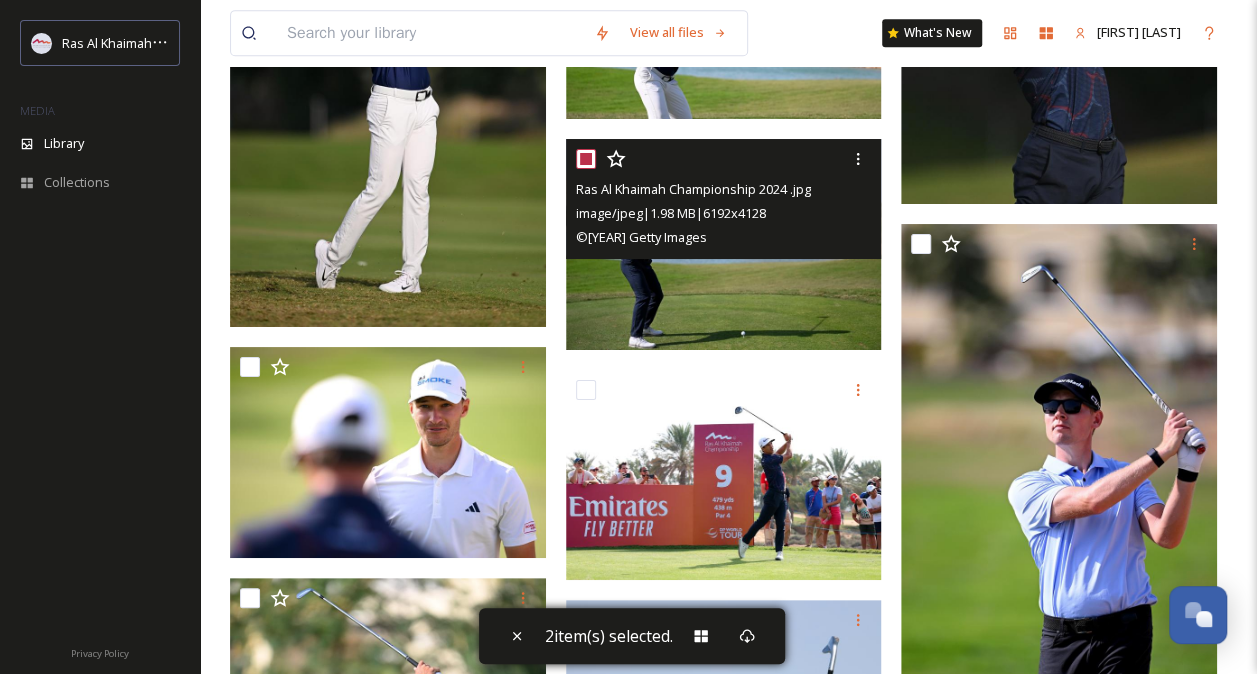 checkbox on "true" 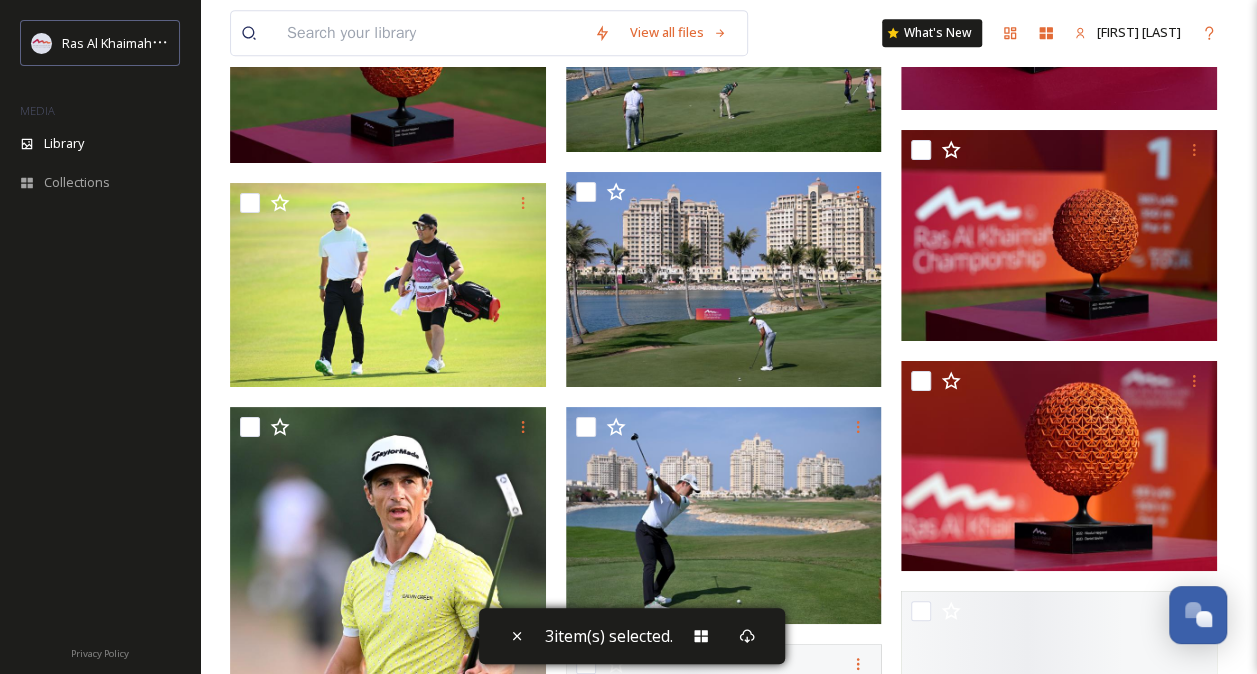 scroll, scrollTop: 38300, scrollLeft: 0, axis: vertical 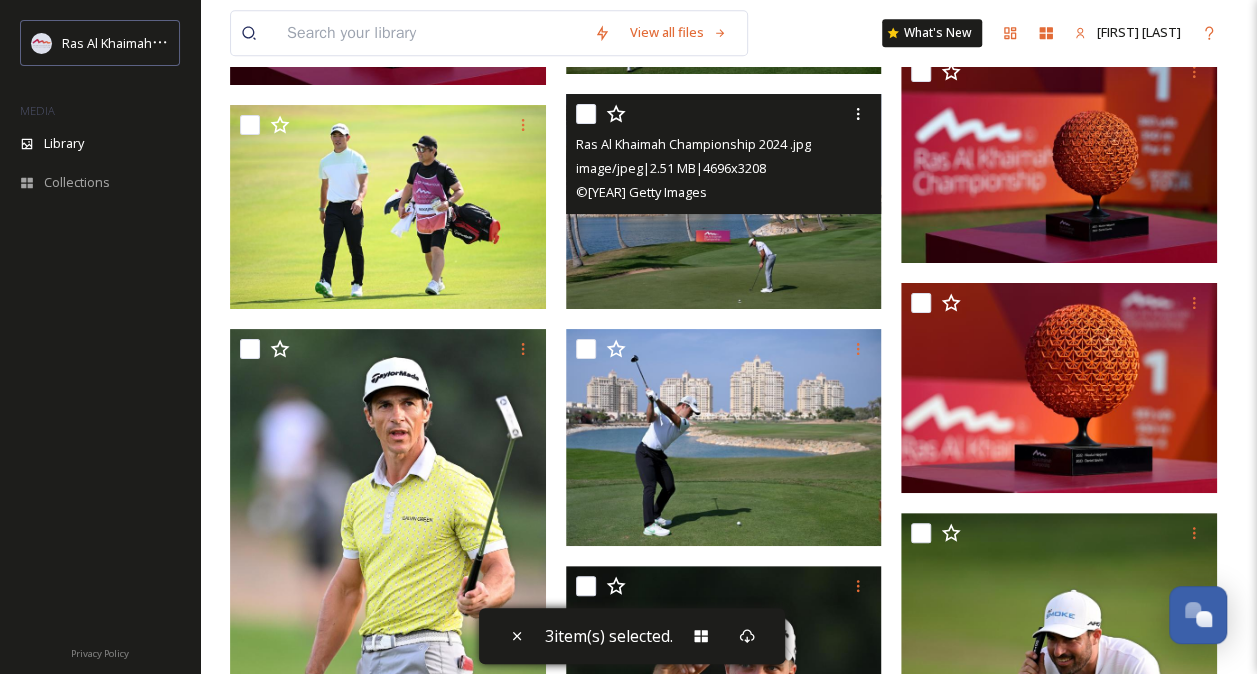 click at bounding box center [586, 114] 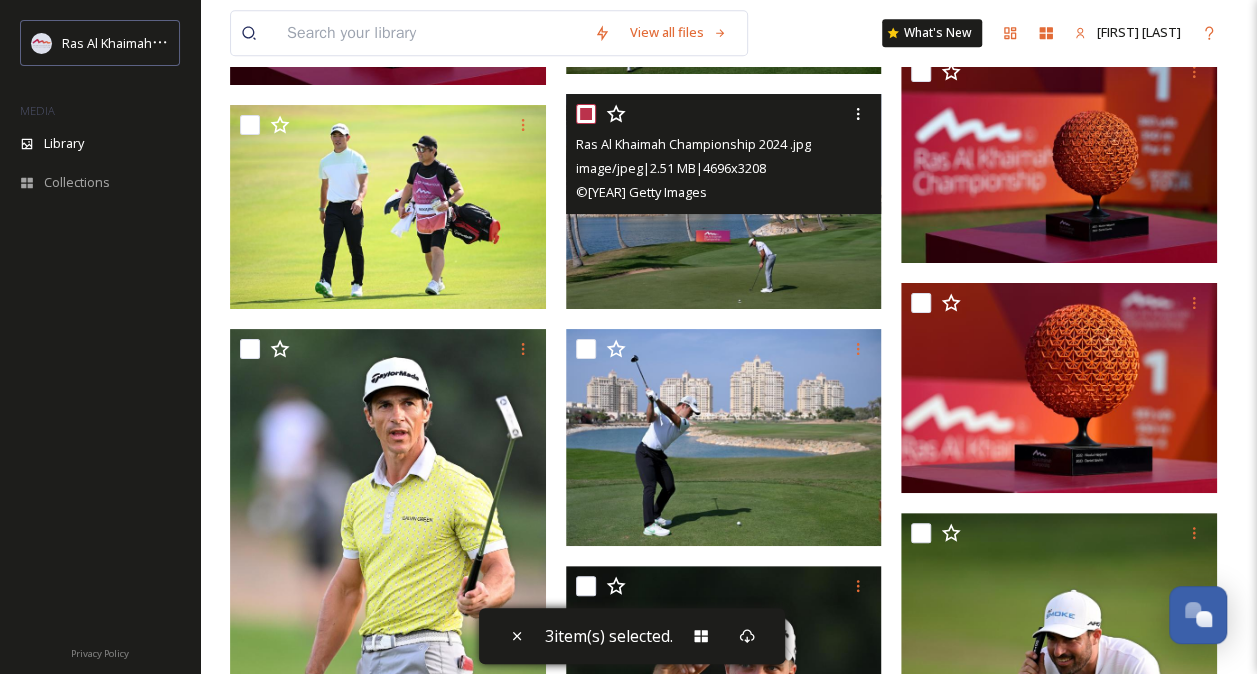 checkbox on "true" 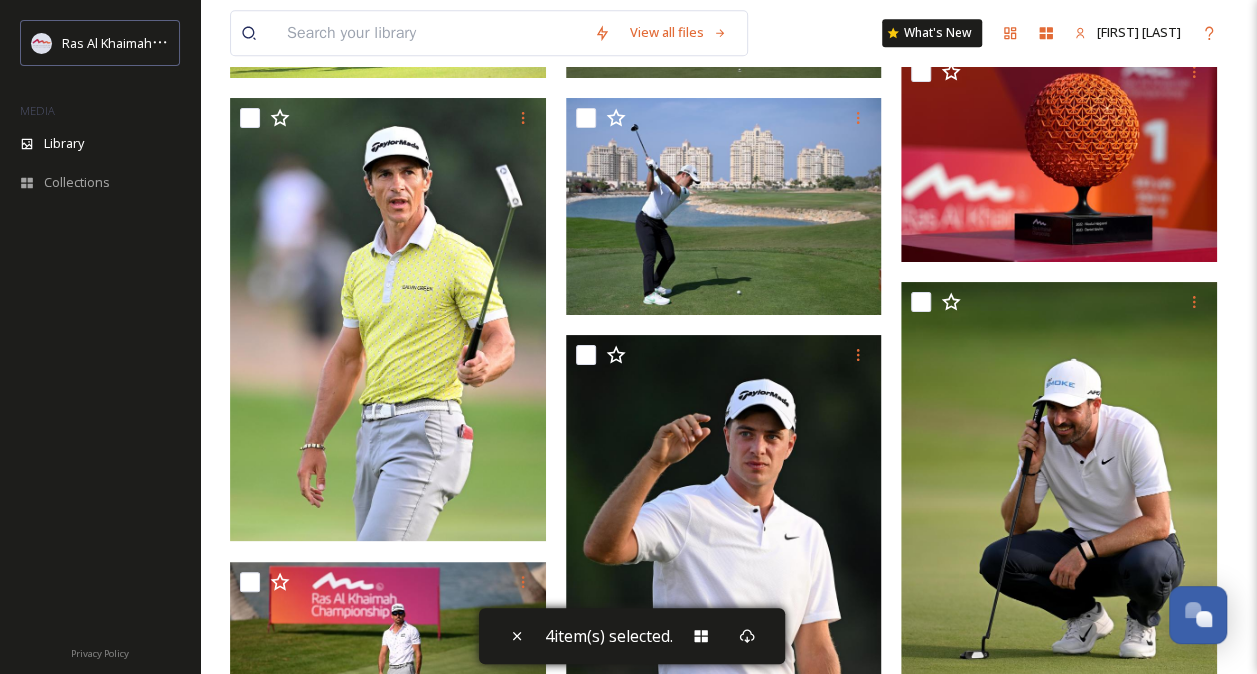 scroll, scrollTop: 38500, scrollLeft: 0, axis: vertical 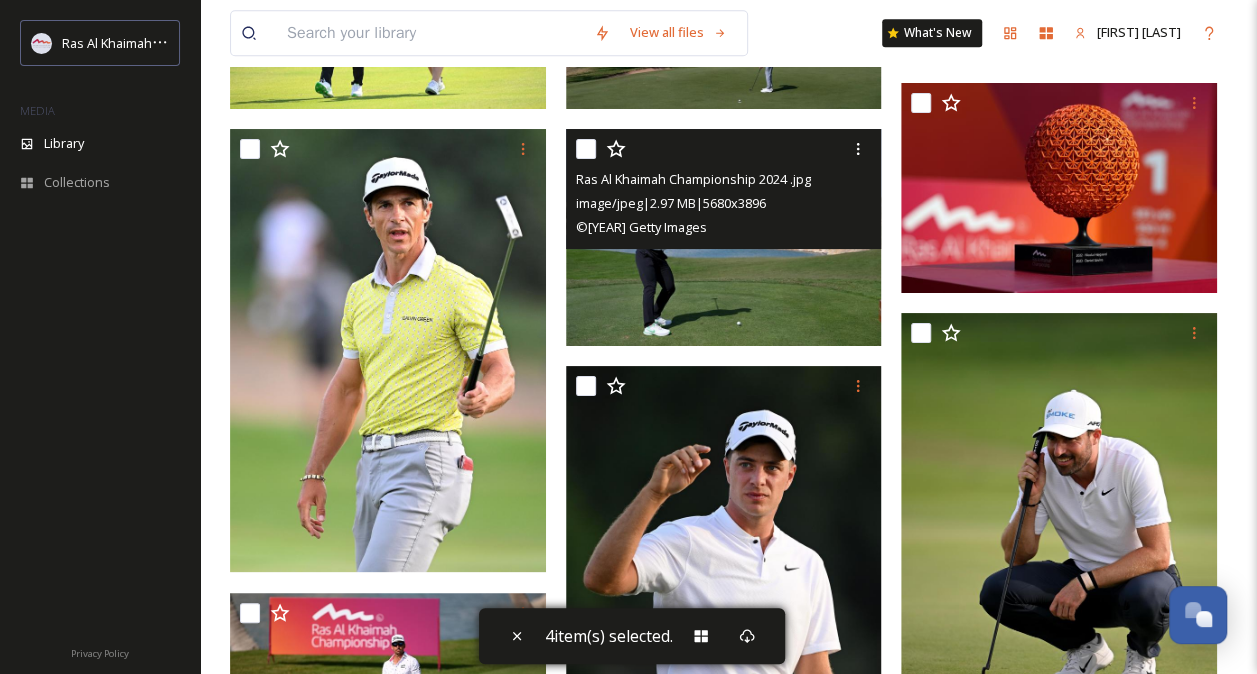 click at bounding box center (586, 149) 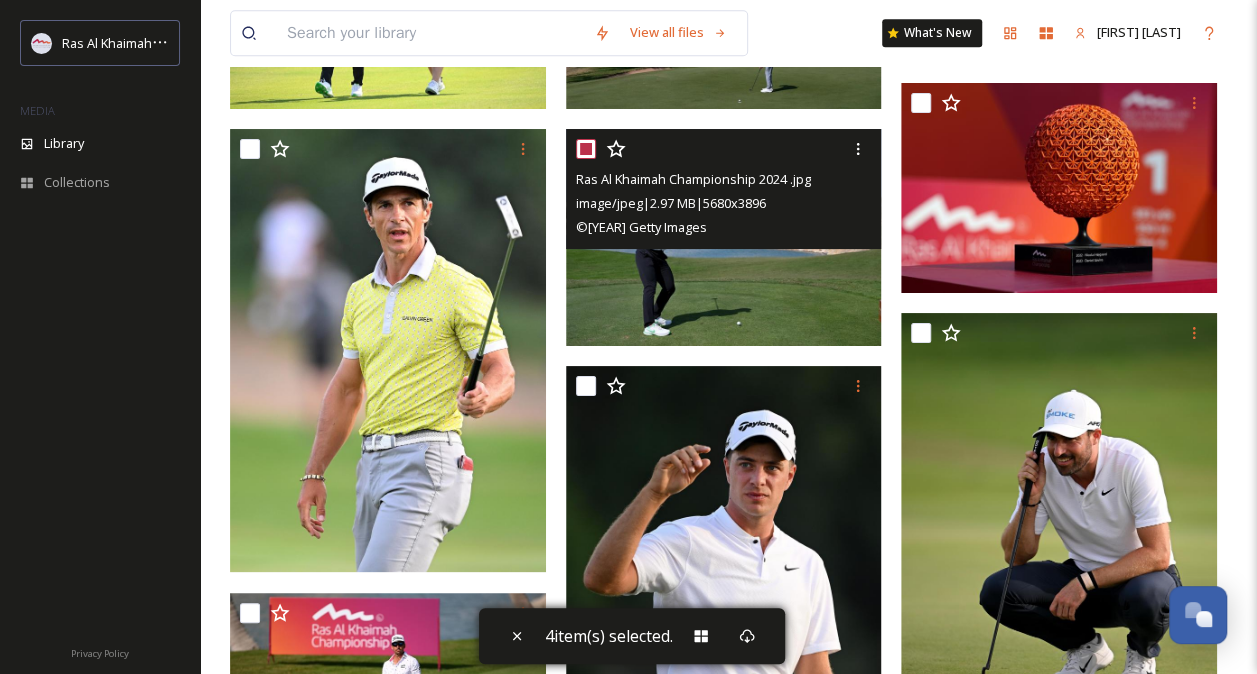 checkbox on "true" 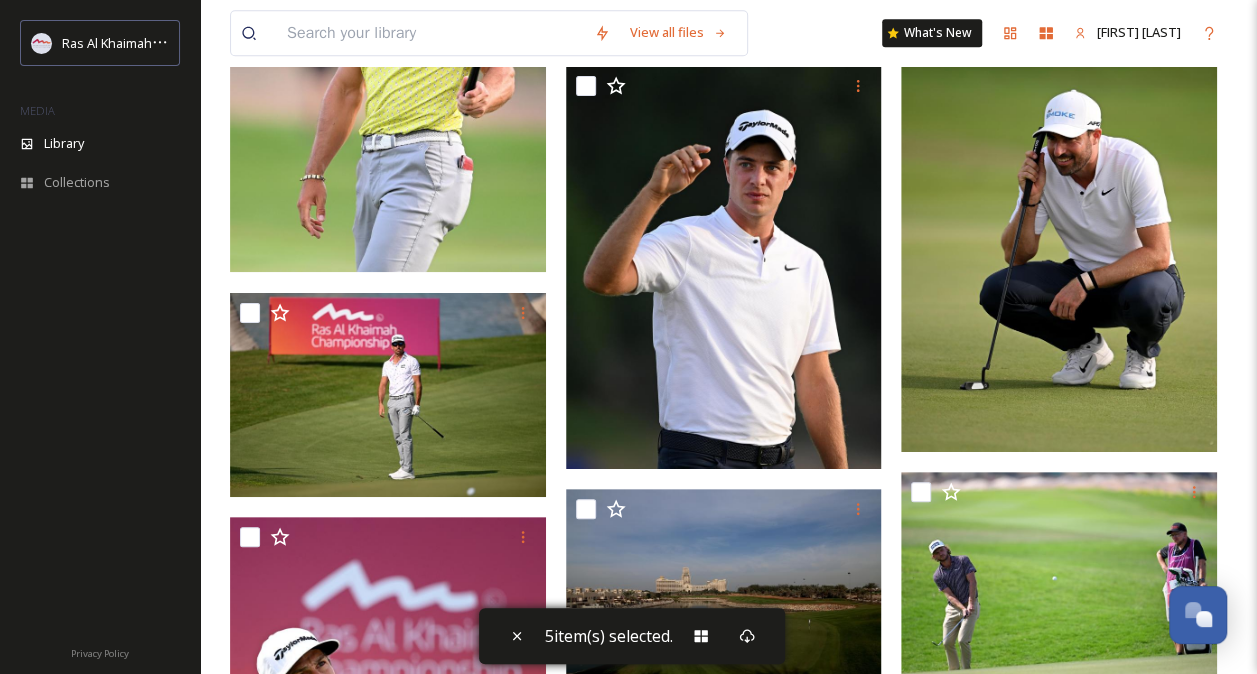 scroll, scrollTop: 39200, scrollLeft: 0, axis: vertical 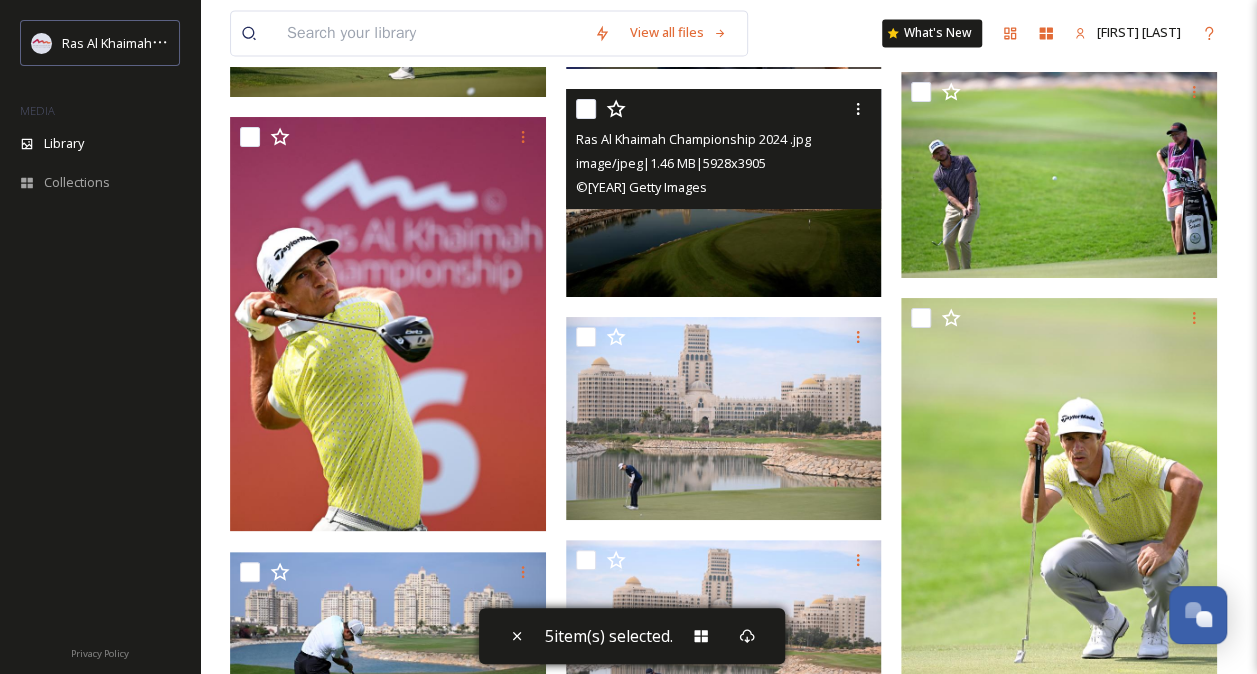 click at bounding box center (586, 109) 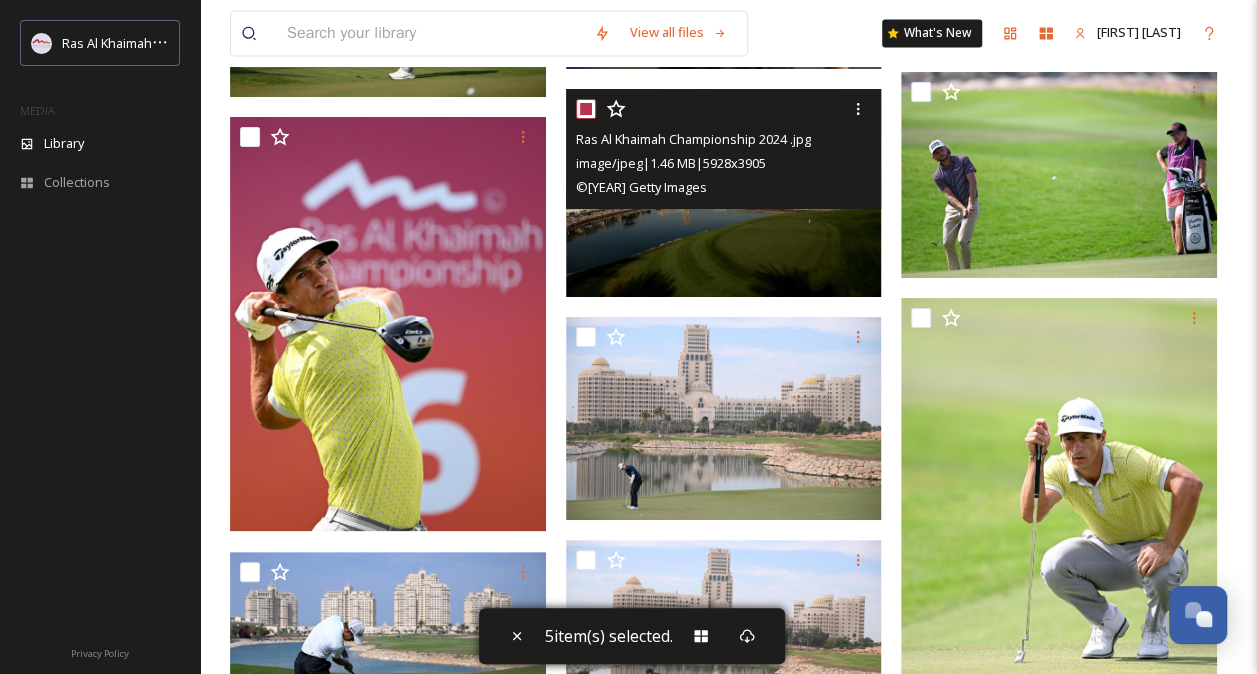 checkbox on "true" 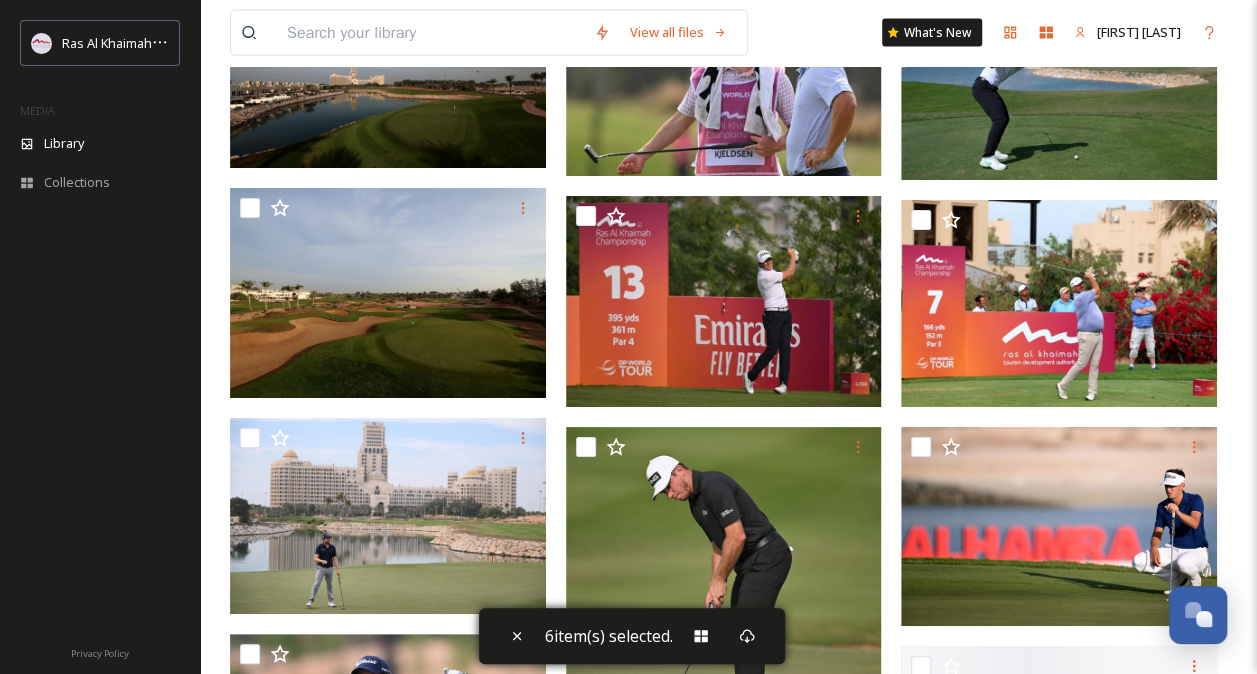 scroll, scrollTop: 40000, scrollLeft: 0, axis: vertical 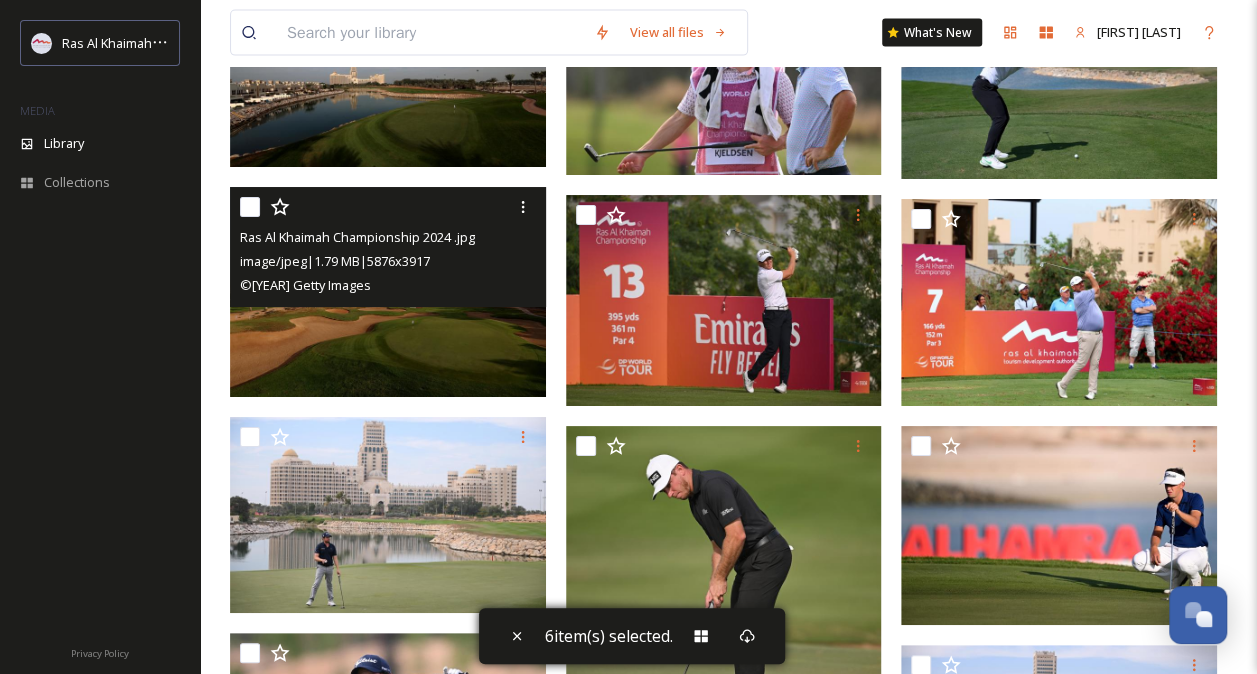 click at bounding box center [250, 207] 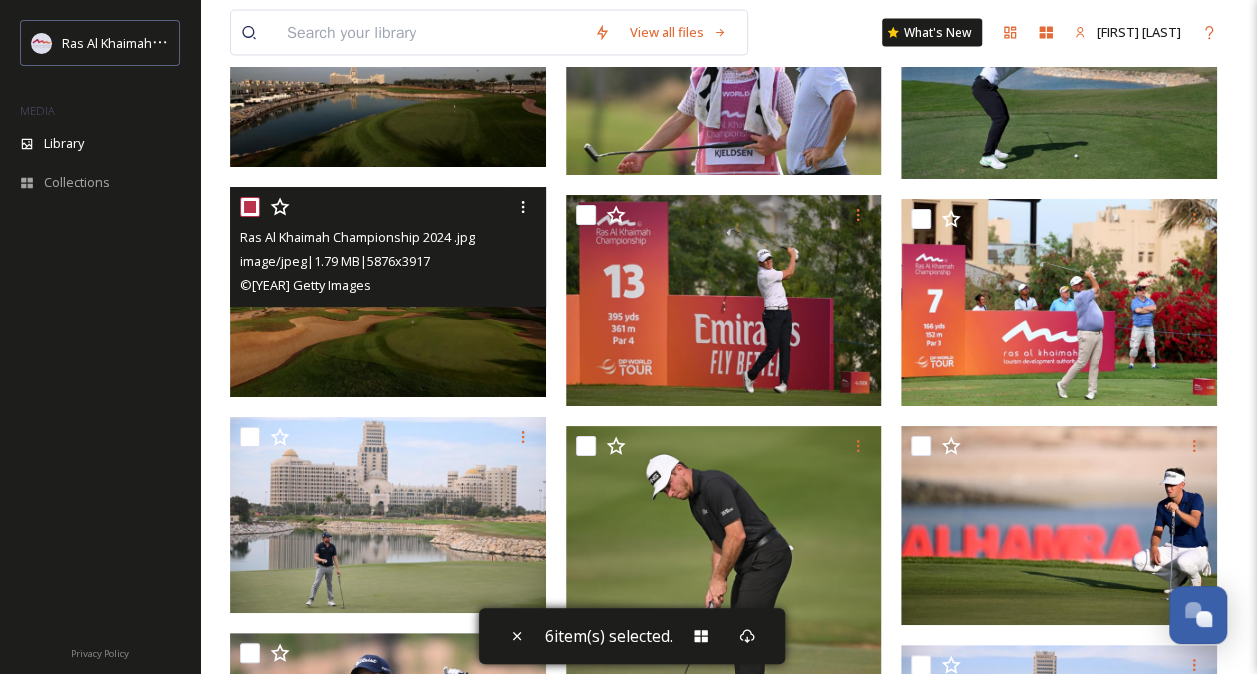 checkbox on "true" 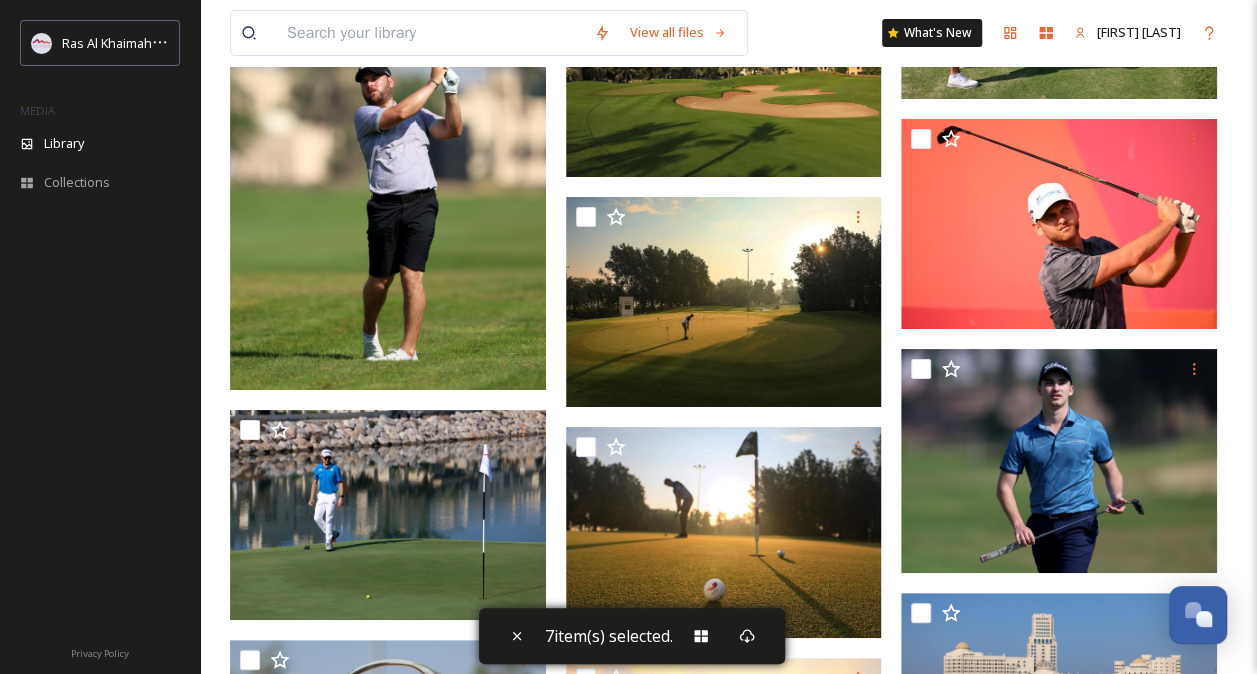 scroll, scrollTop: 45200, scrollLeft: 0, axis: vertical 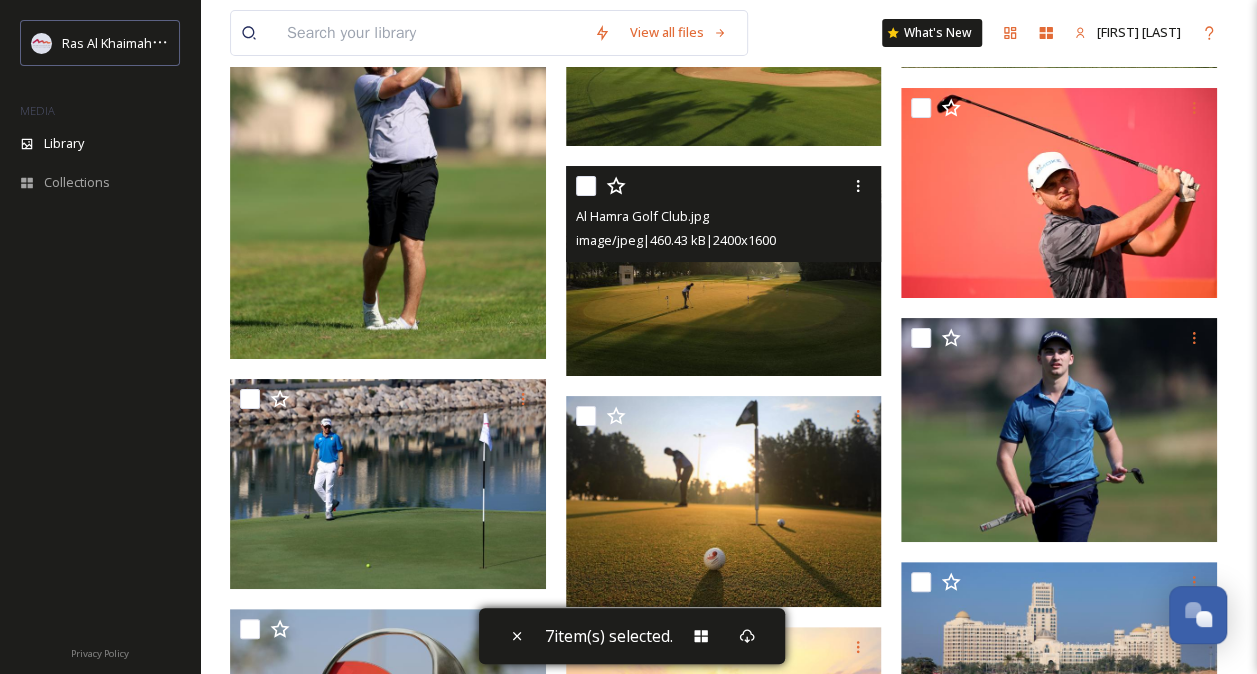 click at bounding box center (586, 186) 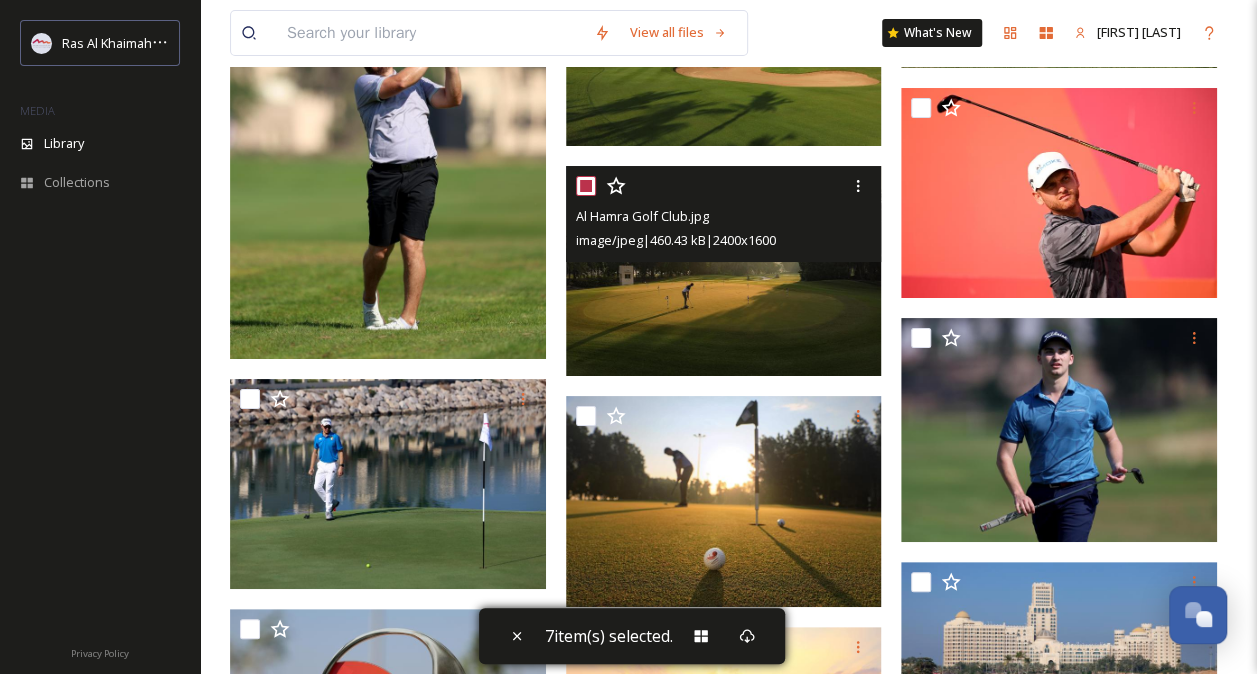 checkbox on "true" 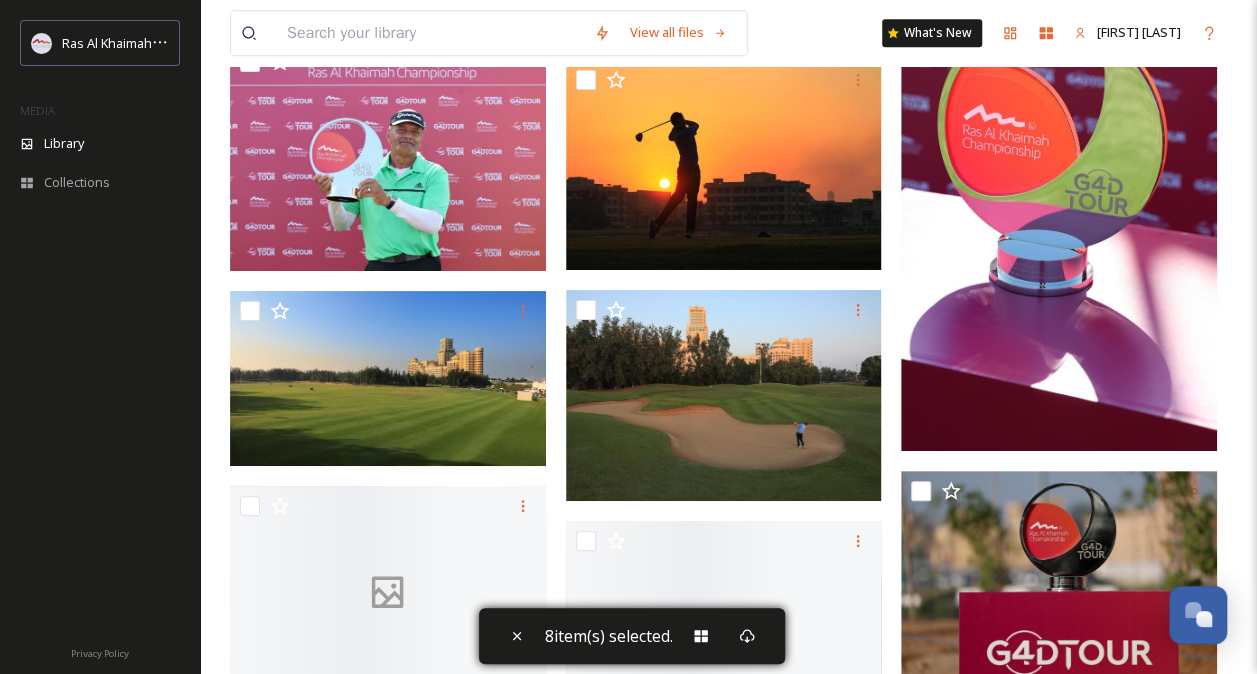 scroll, scrollTop: 46000, scrollLeft: 0, axis: vertical 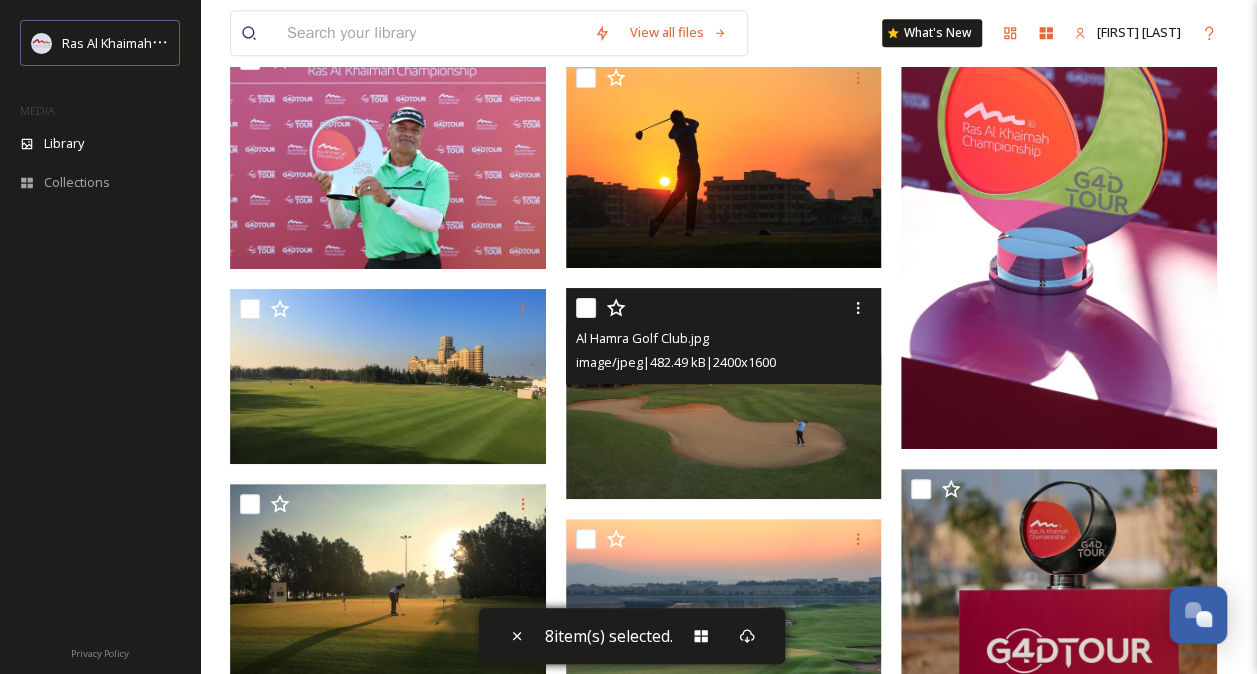 click at bounding box center [586, 308] 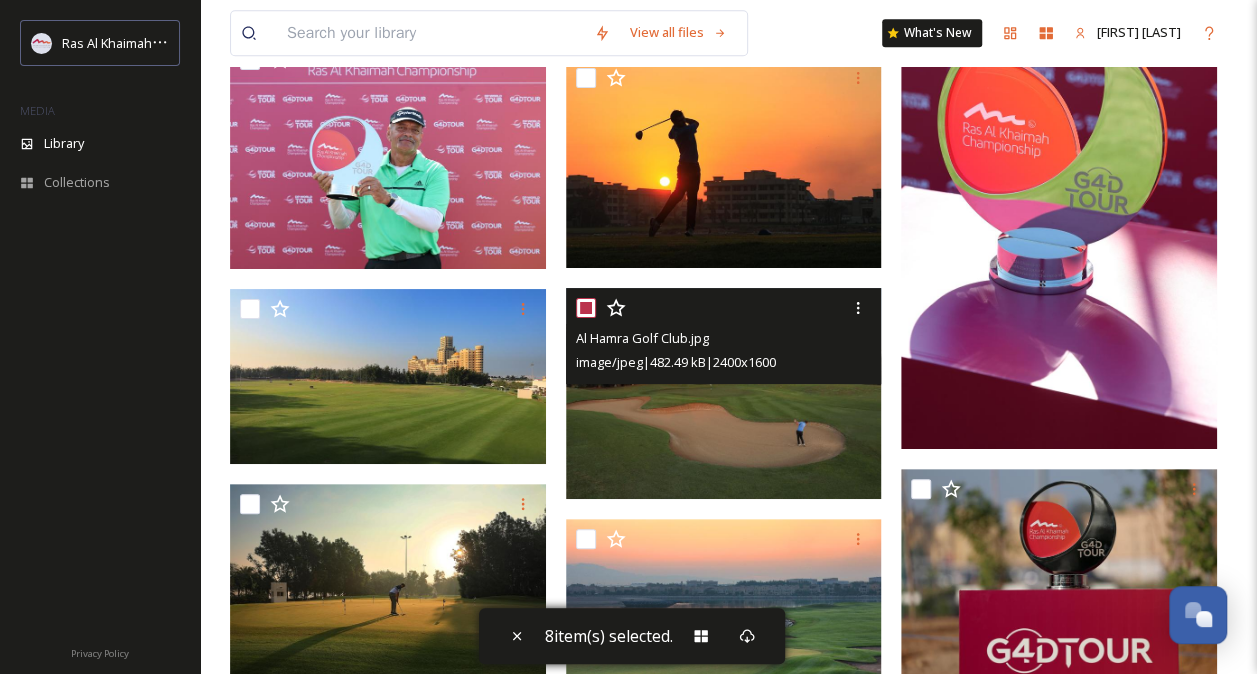 checkbox on "true" 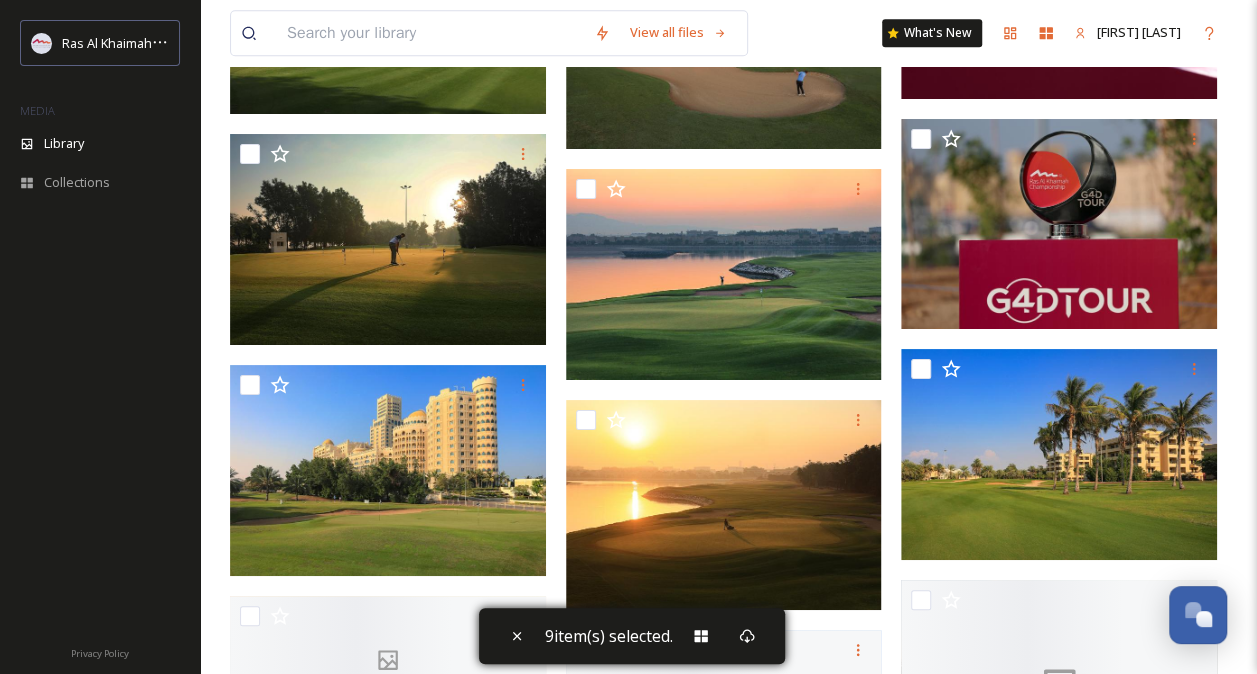 scroll, scrollTop: 46400, scrollLeft: 0, axis: vertical 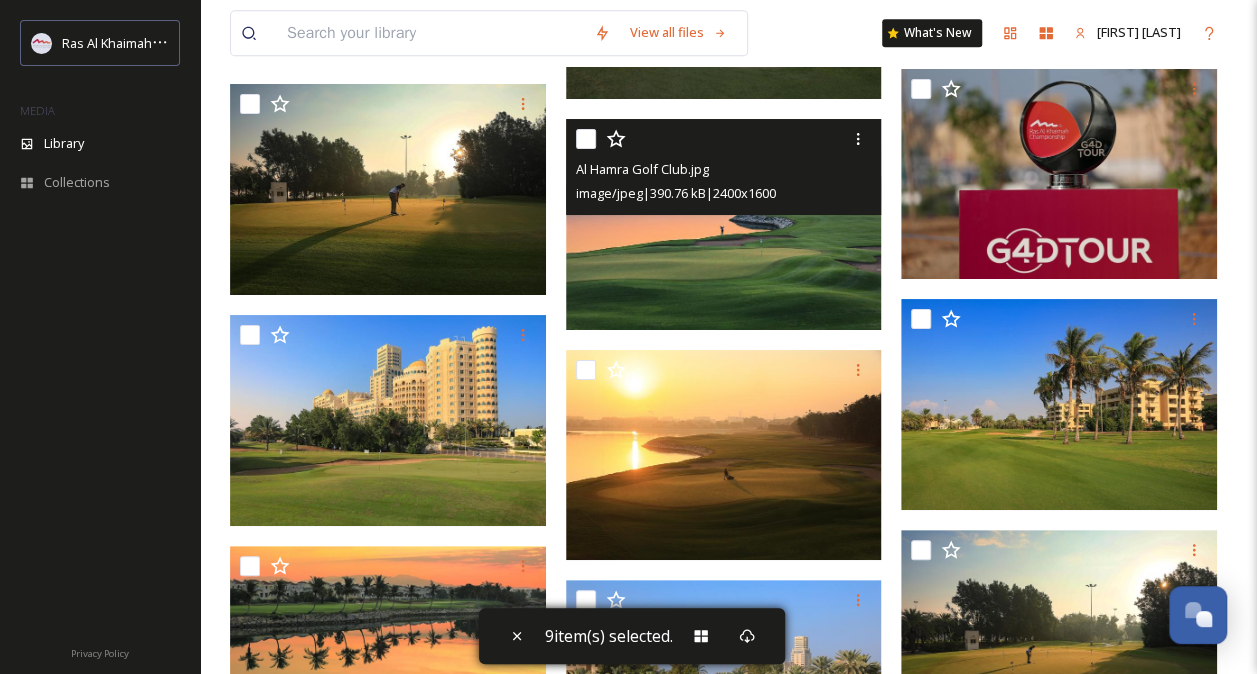 click at bounding box center (586, 139) 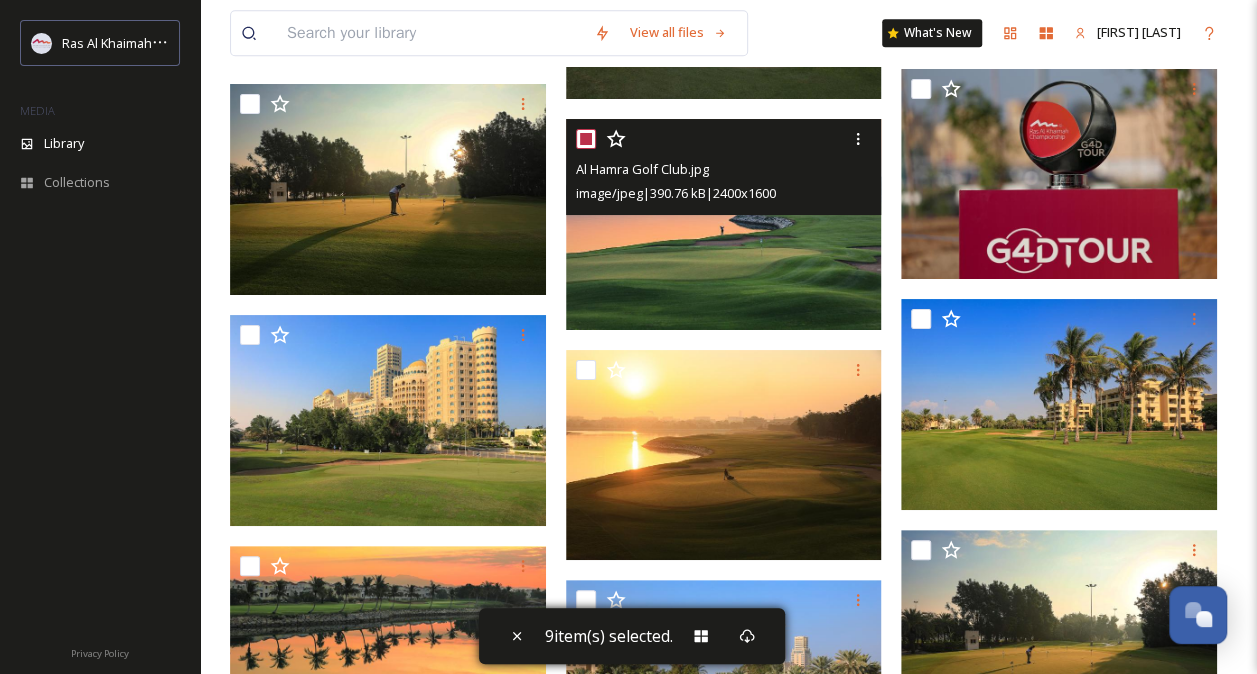 checkbox on "true" 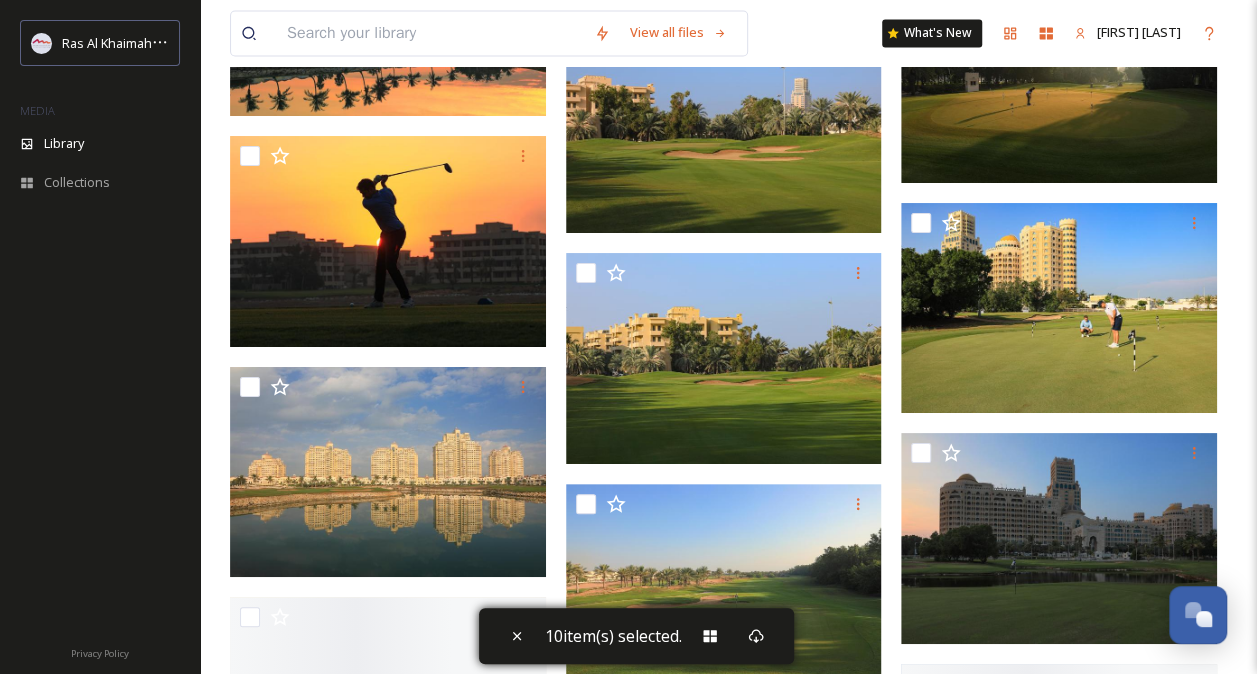 scroll, scrollTop: 47000, scrollLeft: 0, axis: vertical 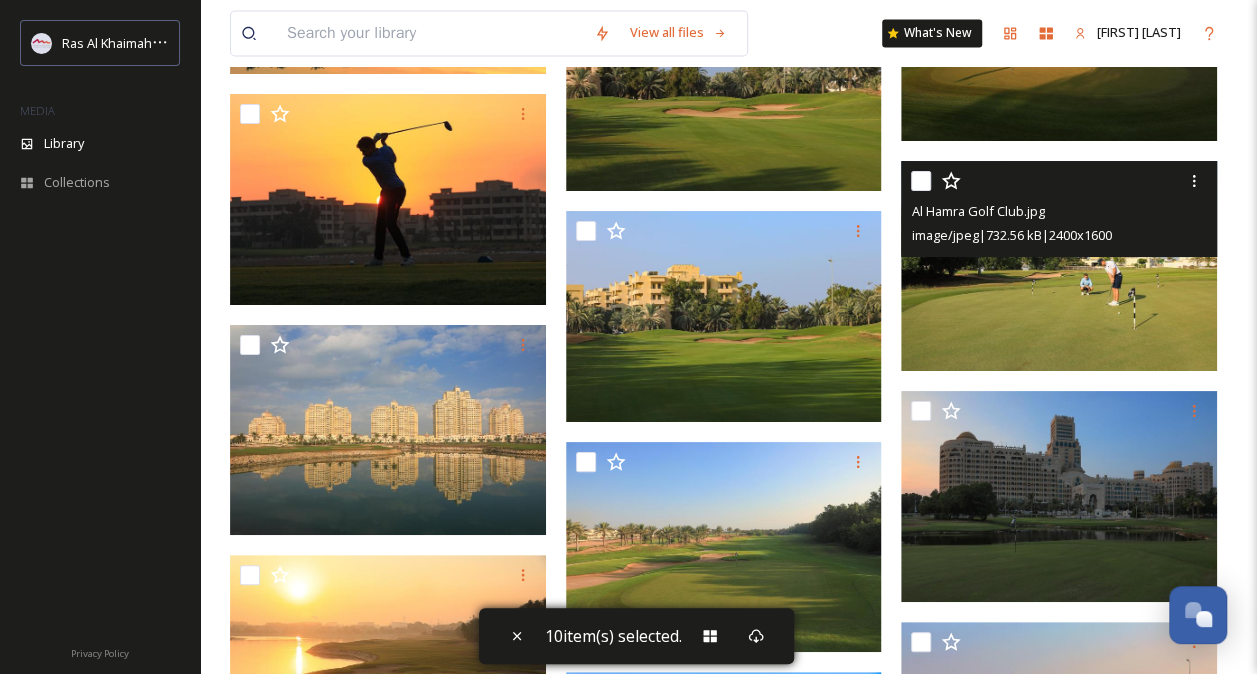 click at bounding box center [921, 181] 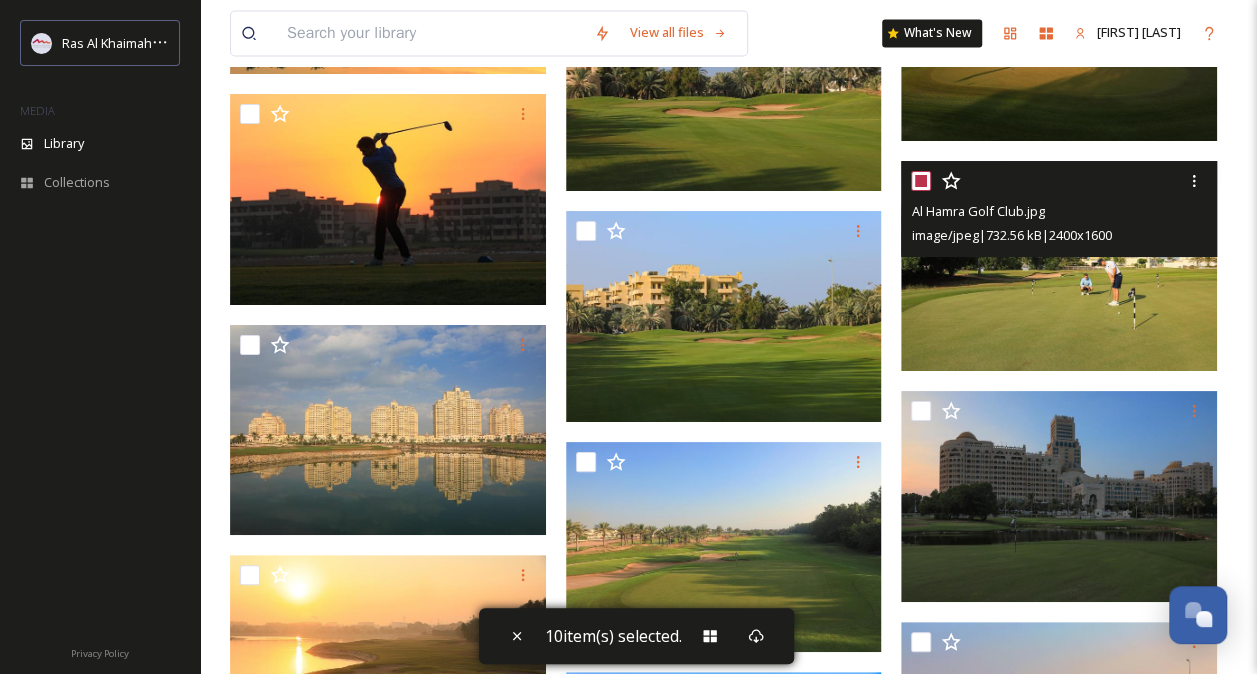 checkbox on "true" 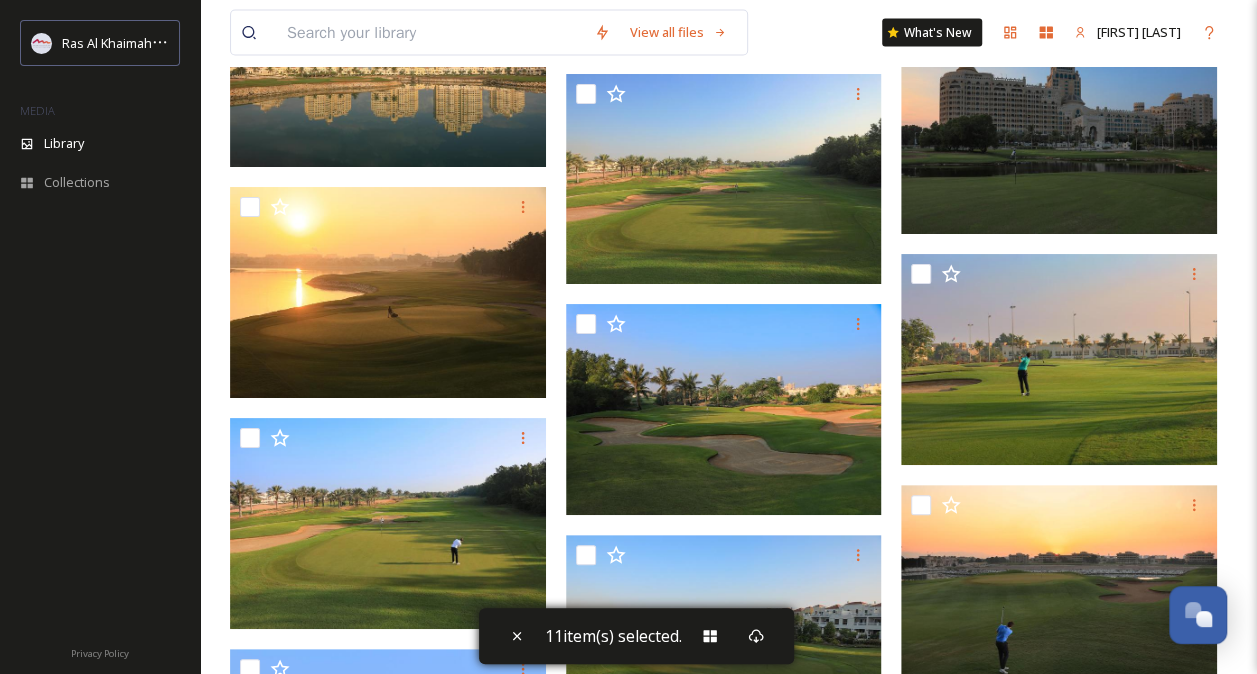 scroll, scrollTop: 47400, scrollLeft: 0, axis: vertical 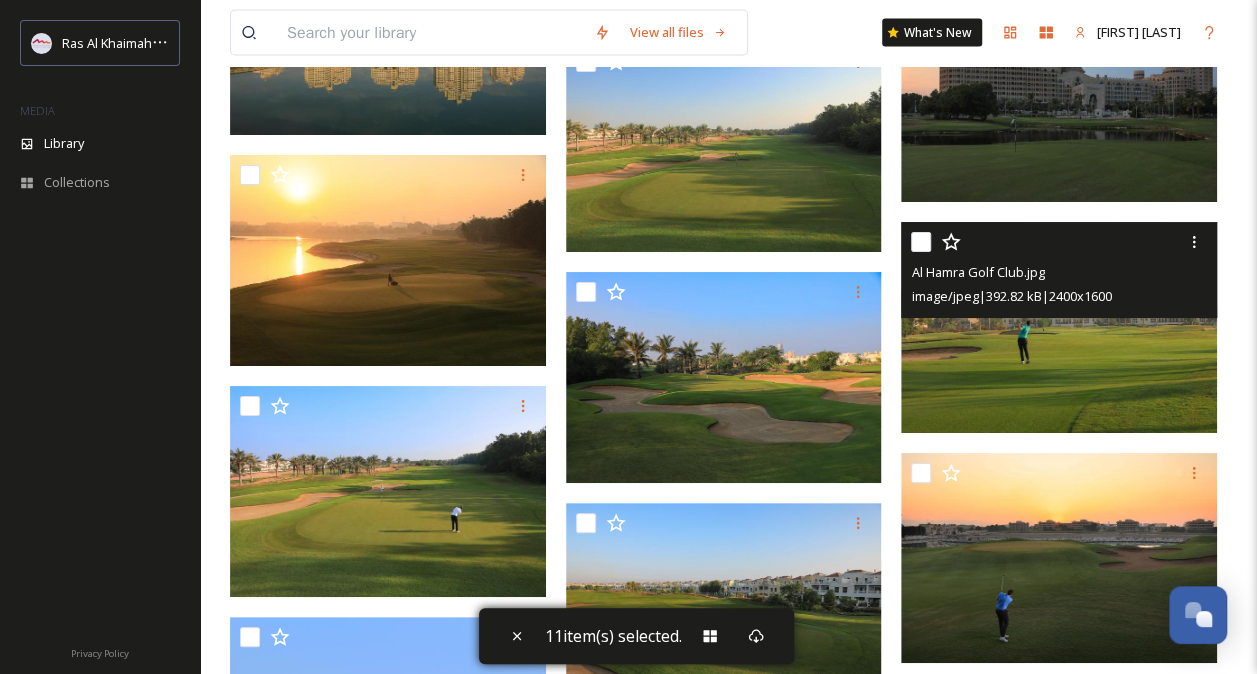 click at bounding box center [921, 242] 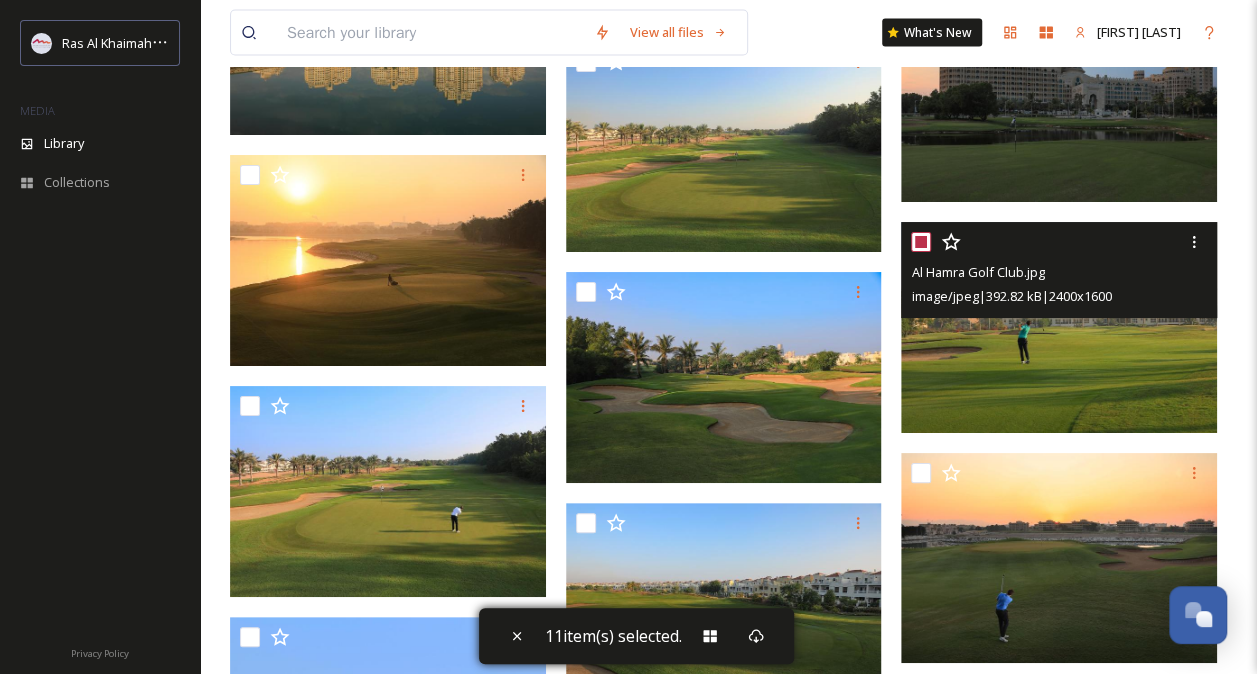 checkbox on "true" 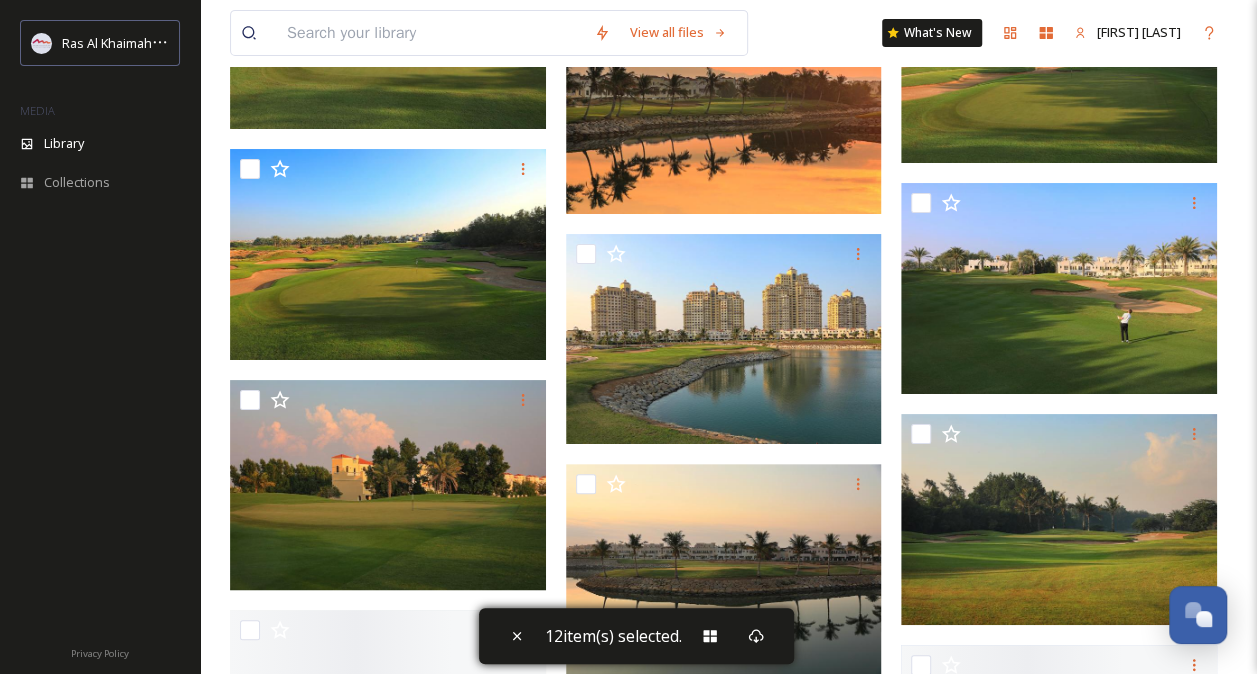 scroll, scrollTop: 48600, scrollLeft: 0, axis: vertical 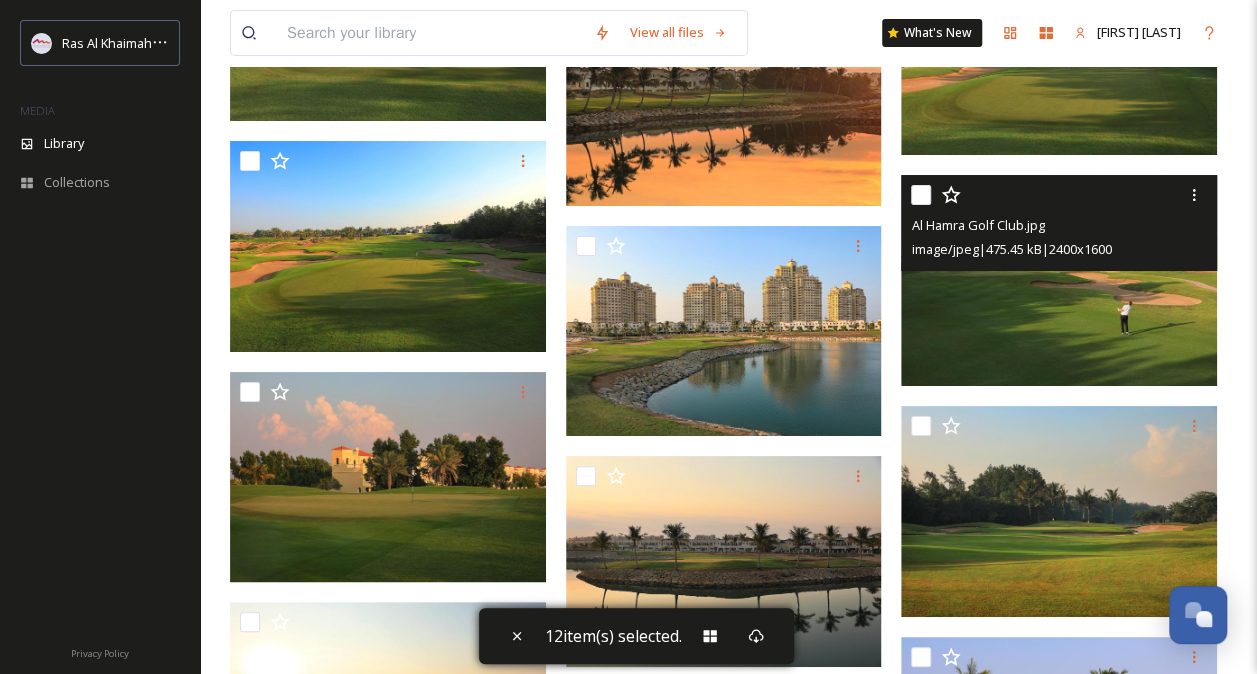 click at bounding box center (921, 195) 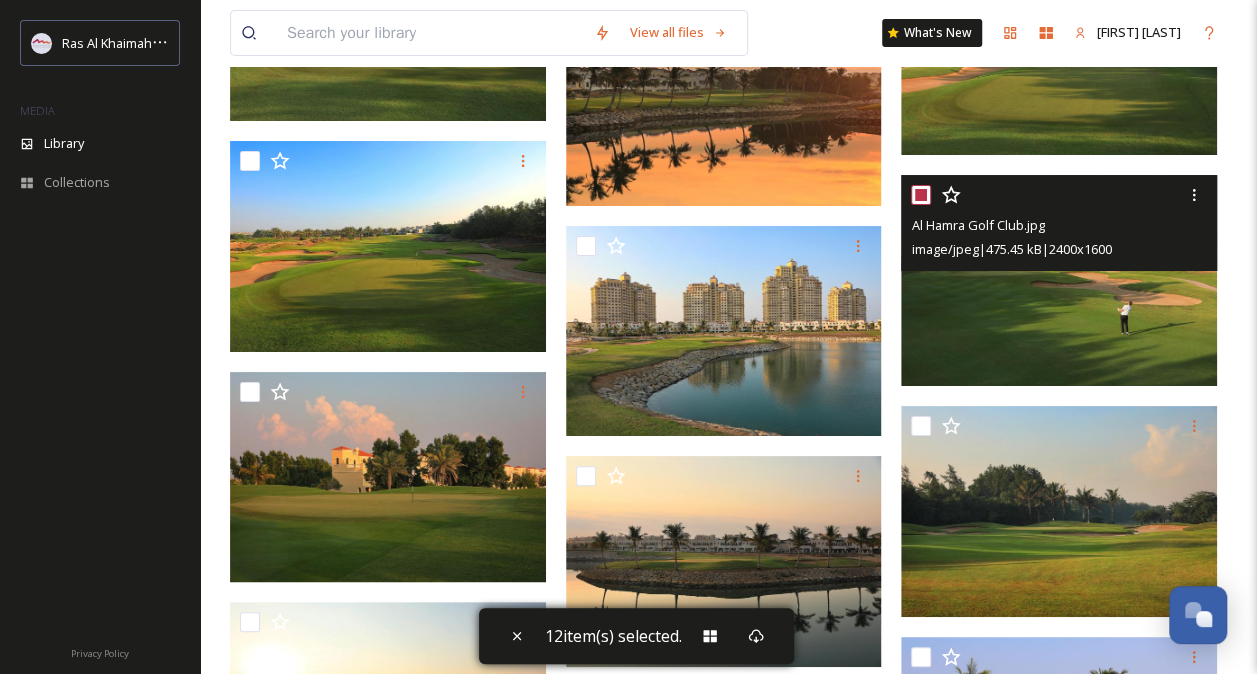 checkbox on "true" 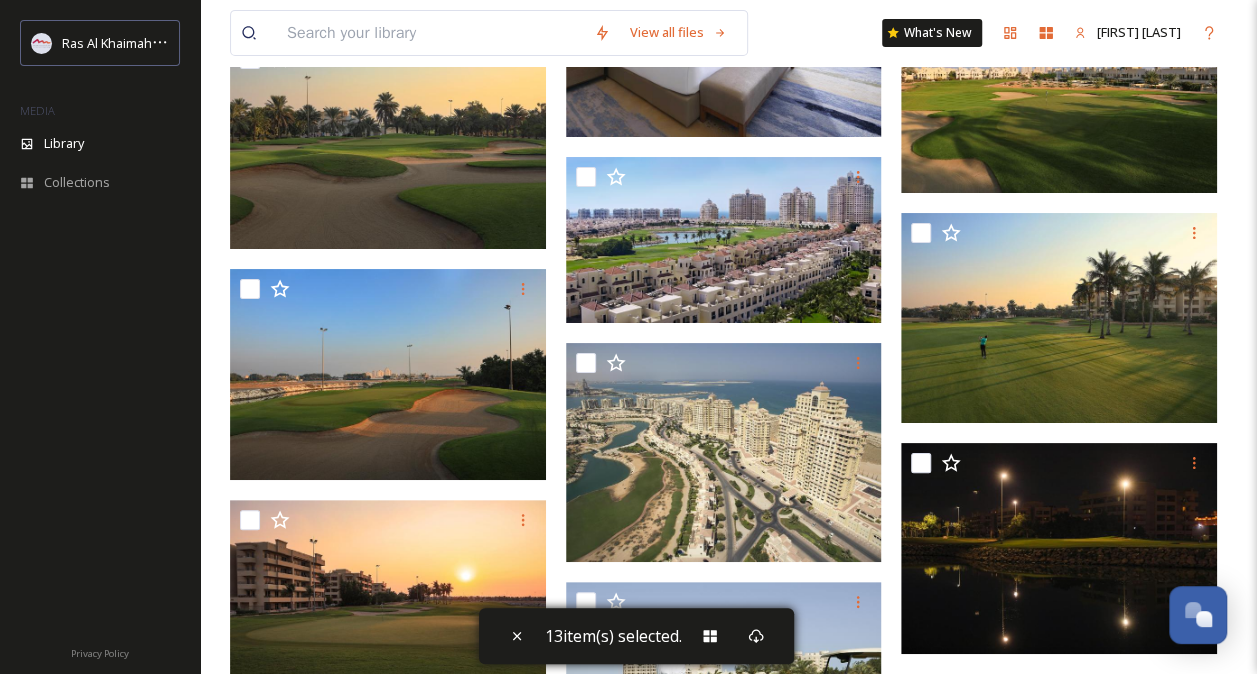 scroll, scrollTop: 52400, scrollLeft: 0, axis: vertical 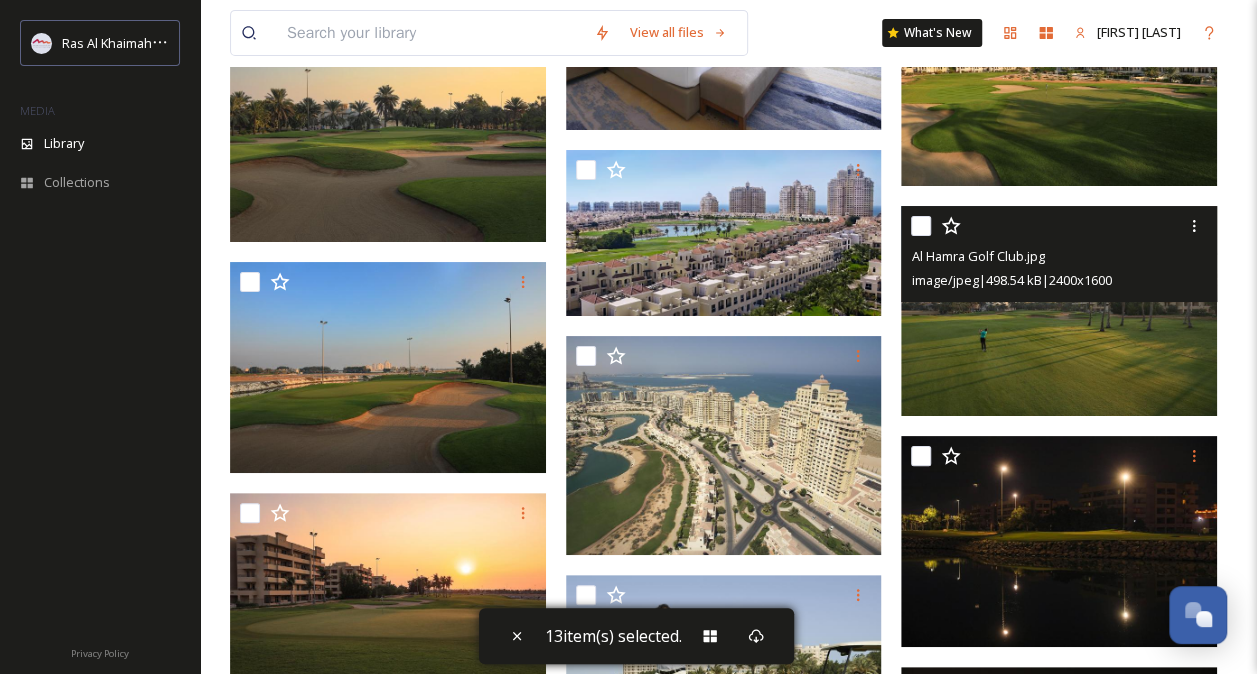 click at bounding box center (921, 226) 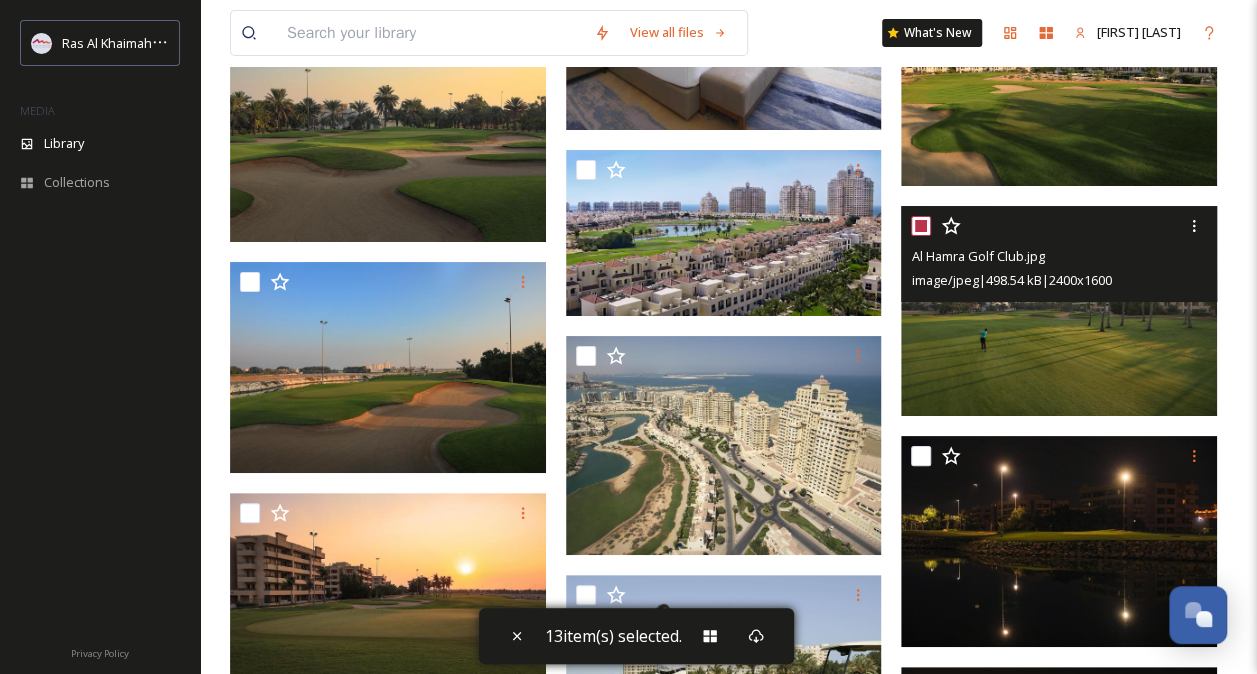 checkbox on "true" 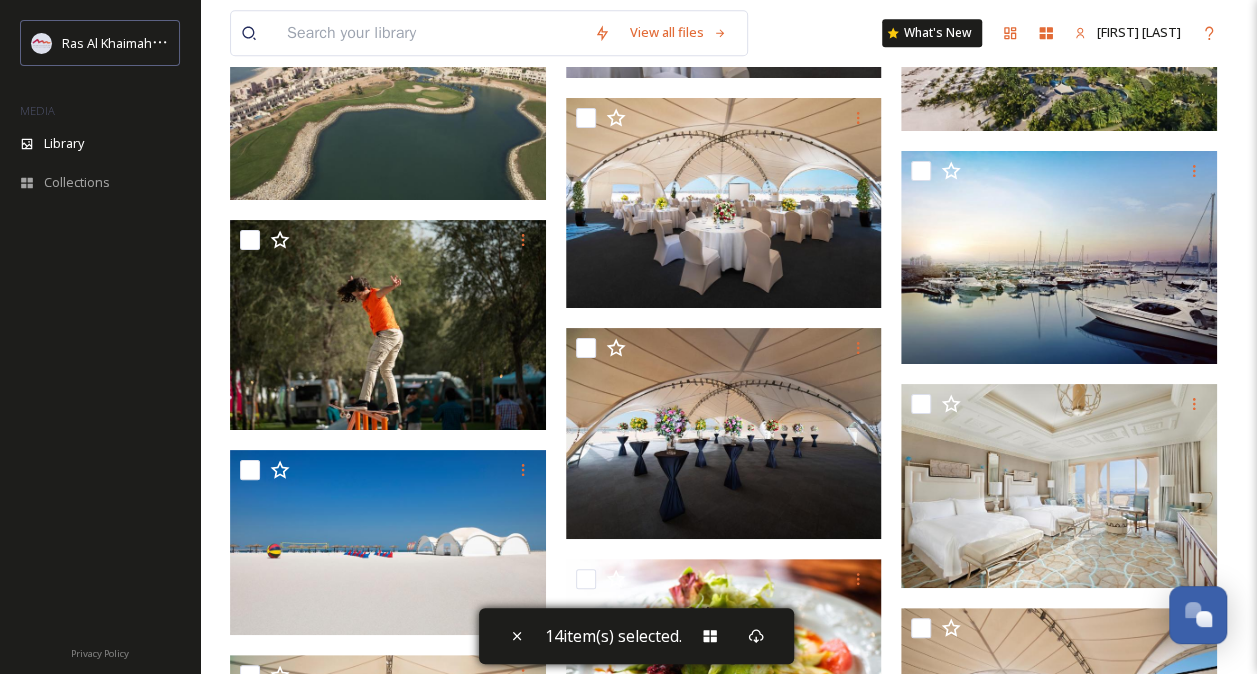 scroll, scrollTop: 54200, scrollLeft: 0, axis: vertical 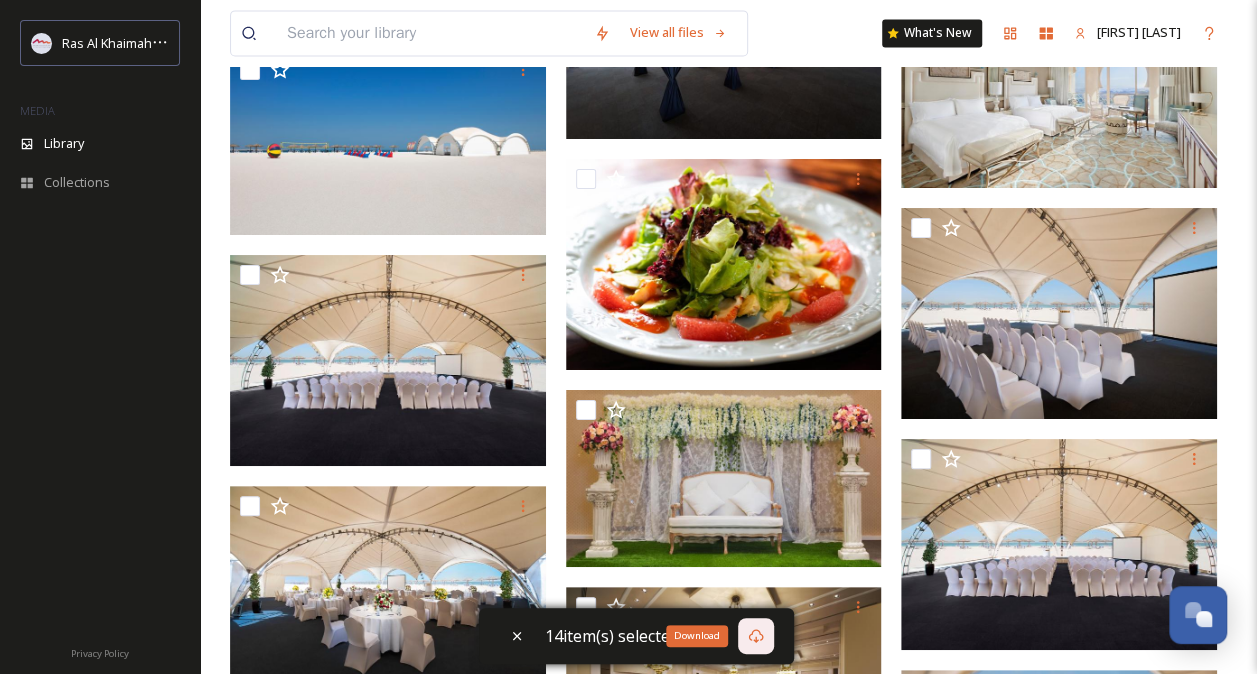 click 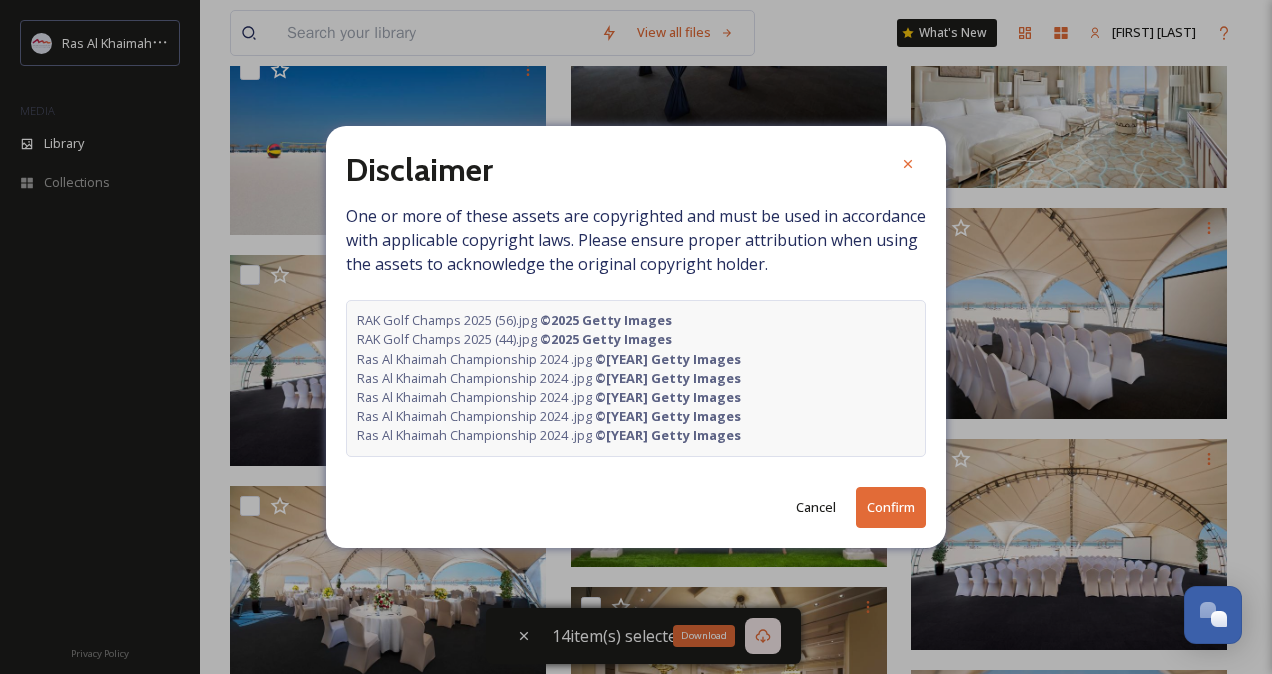 click on "Confirm" at bounding box center [891, 507] 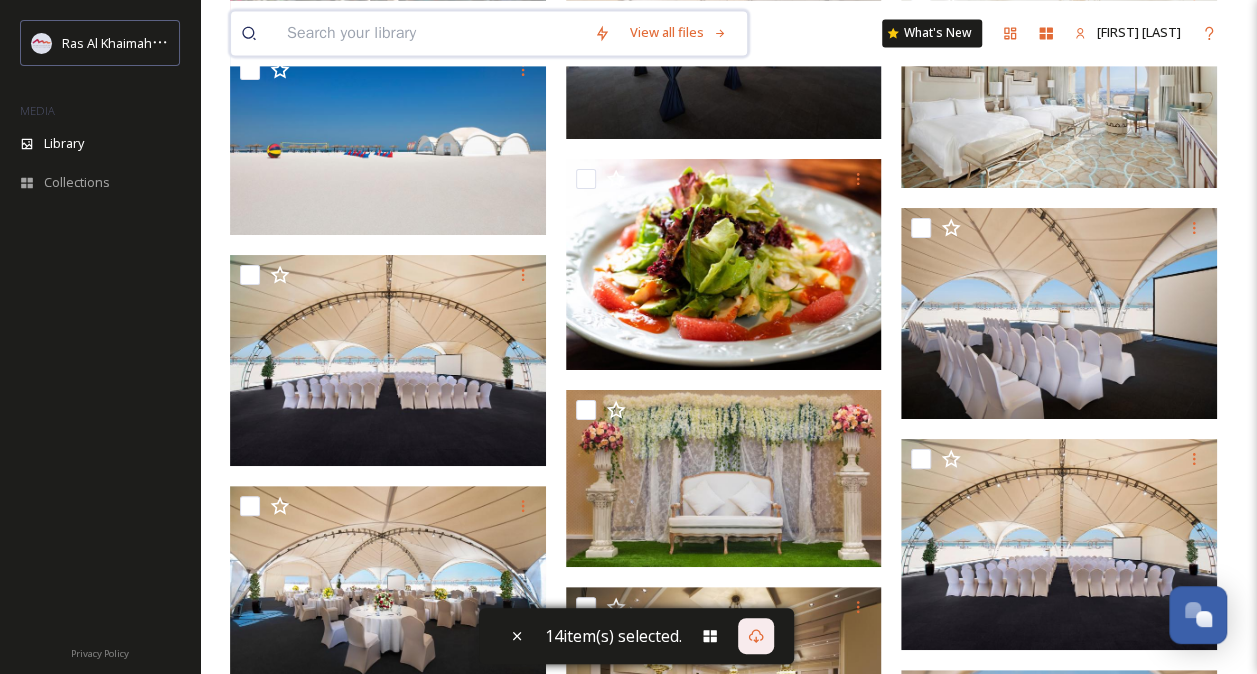click at bounding box center (430, 33) 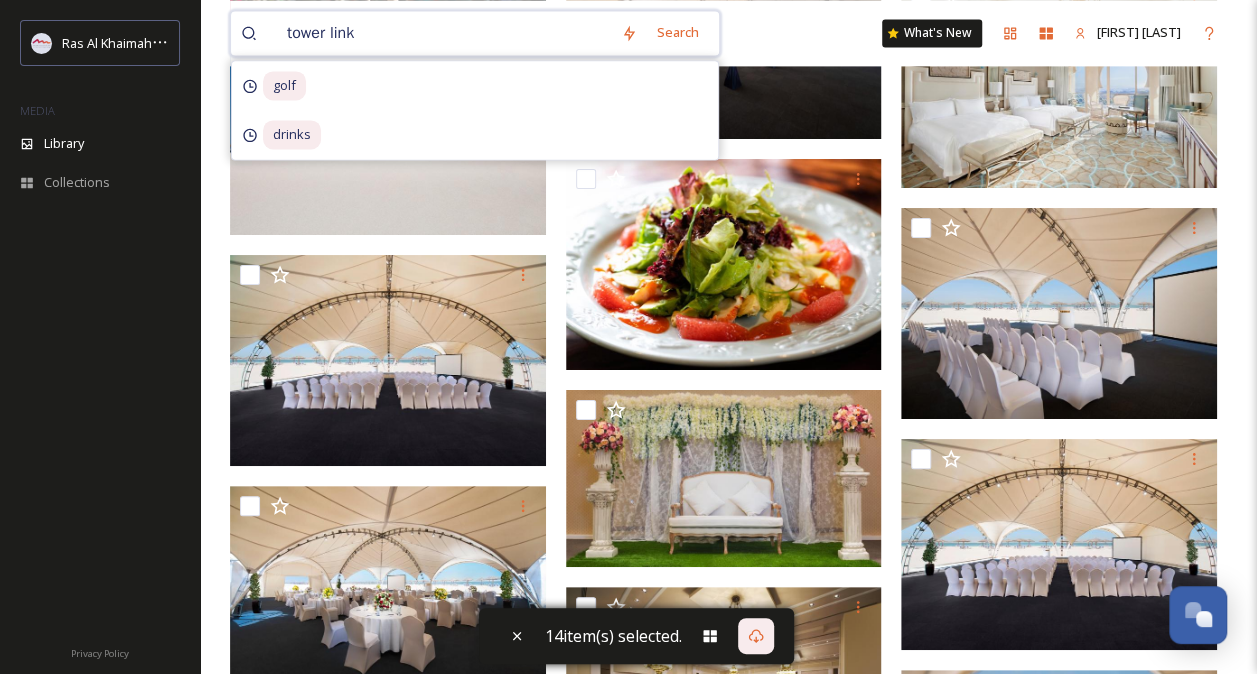 type on "tower links" 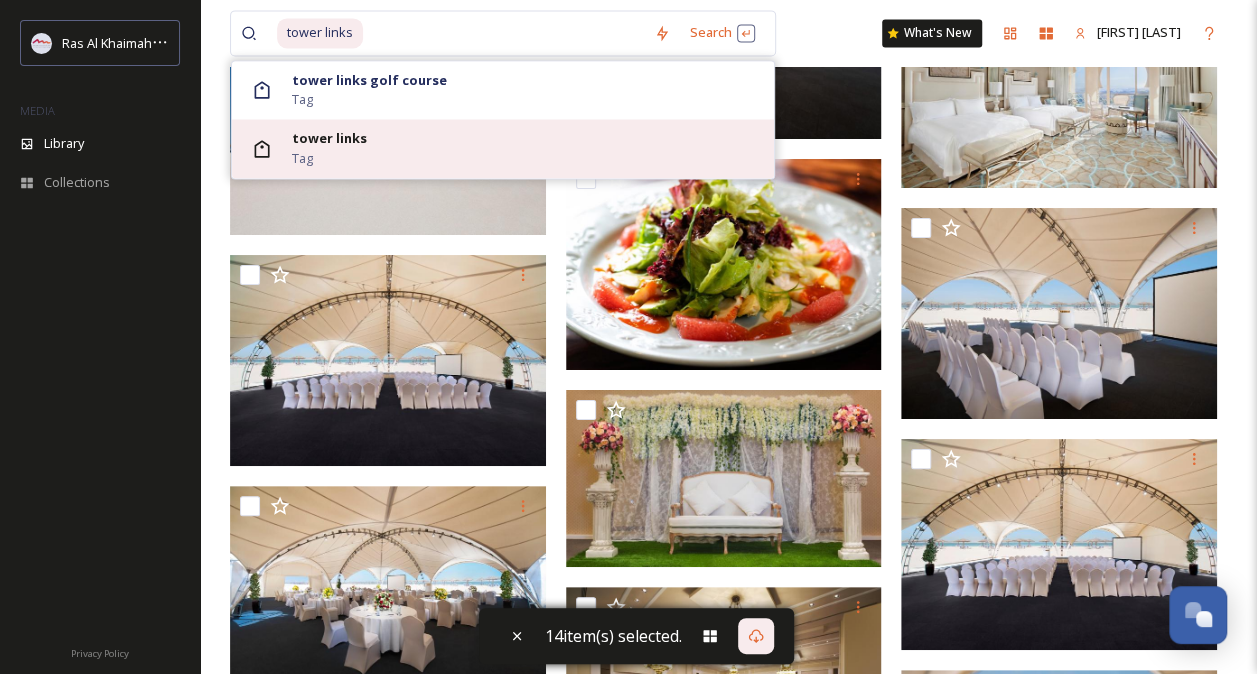 click on "tower links Tag" at bounding box center (528, 148) 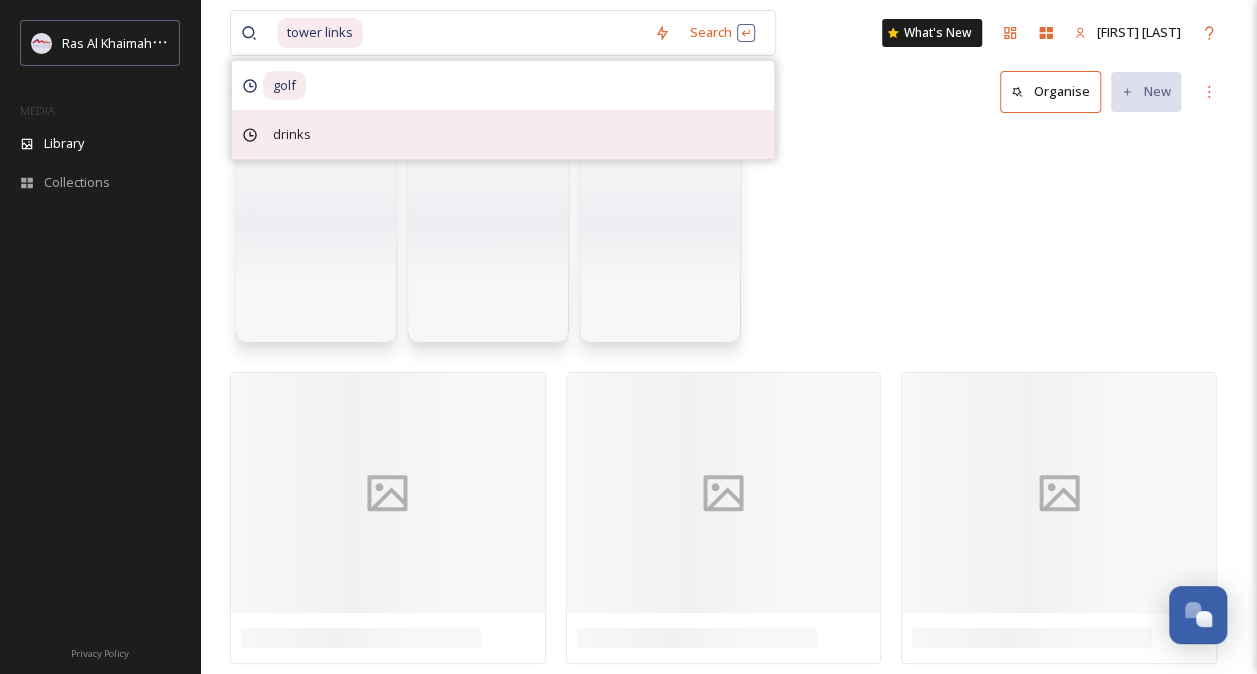 scroll, scrollTop: 0, scrollLeft: 0, axis: both 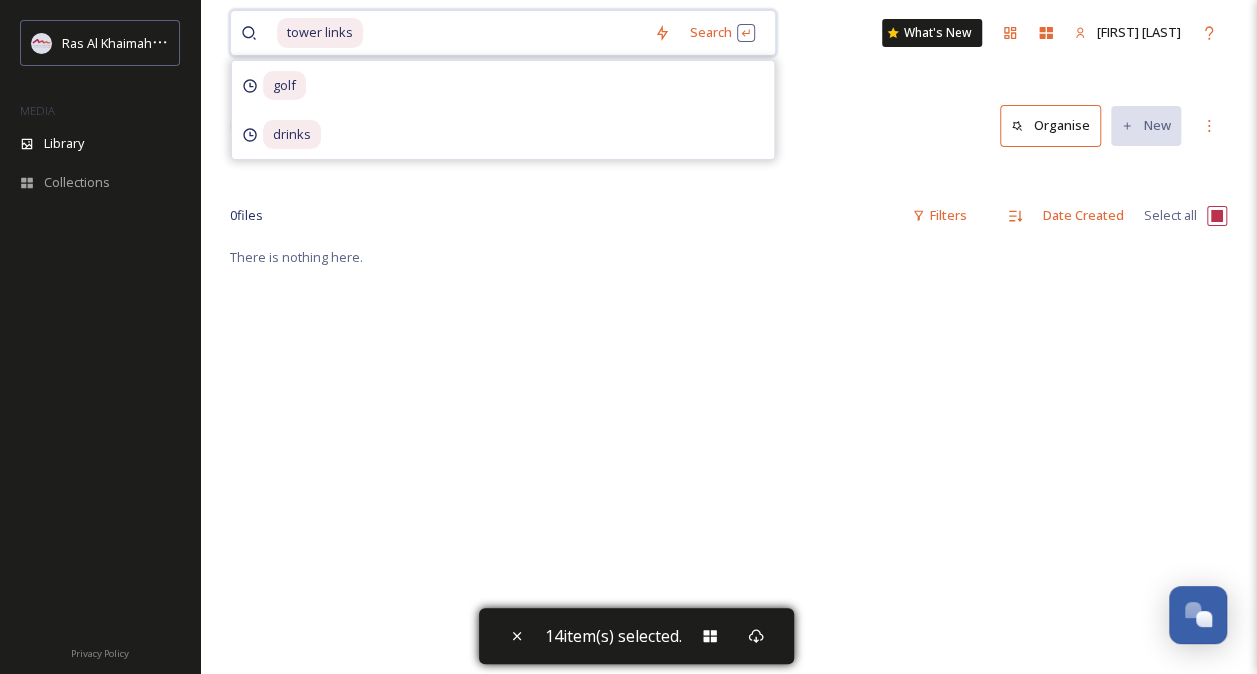 click at bounding box center [504, 33] 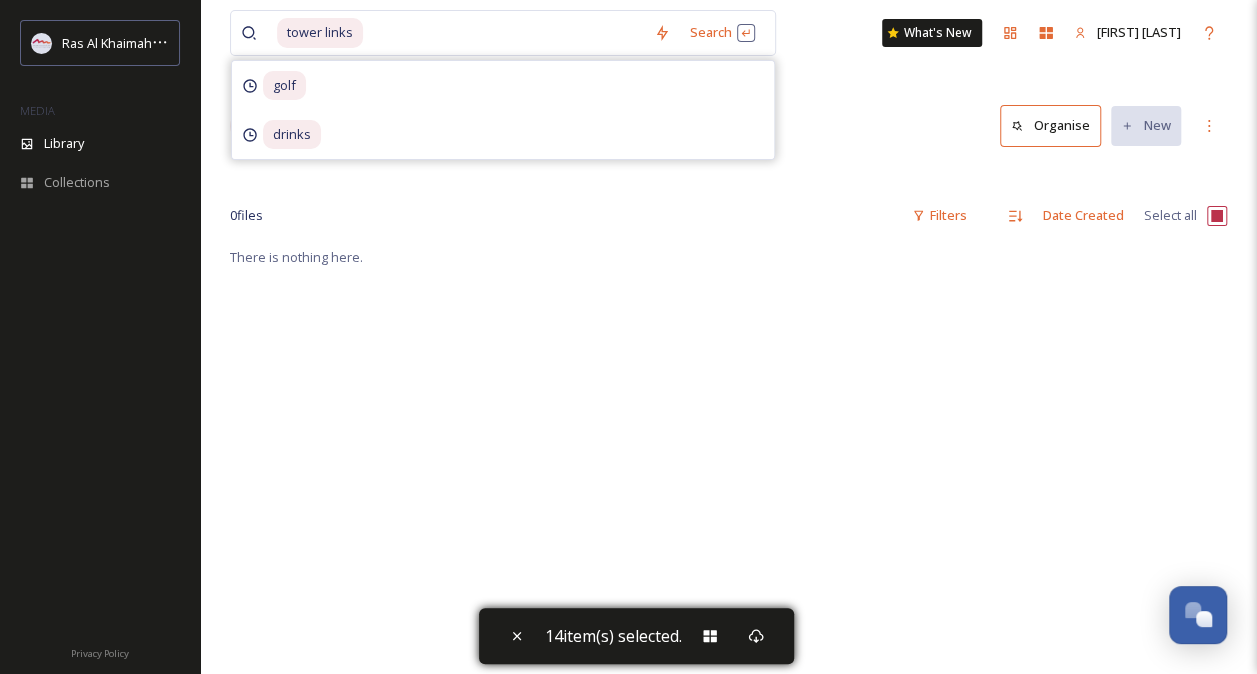 click on "tower links Search golf drinks What's New [FIRST] [LAST]" at bounding box center (728, 33) 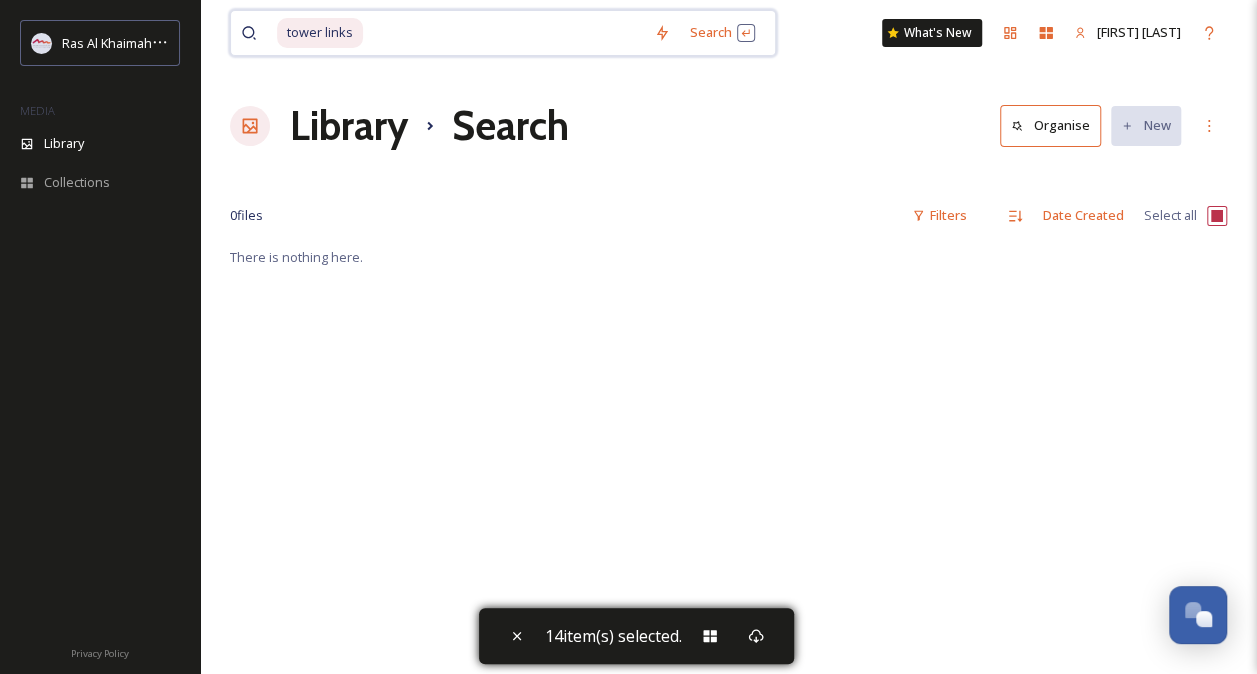 click at bounding box center [504, 33] 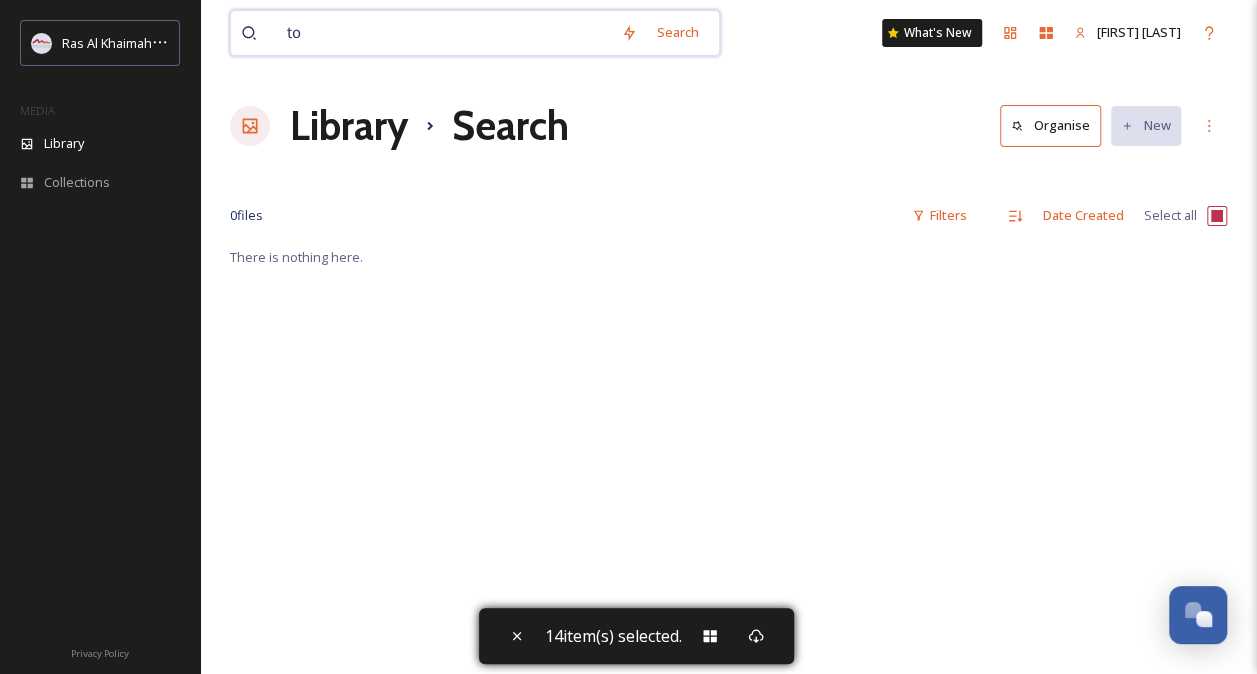 type on "t" 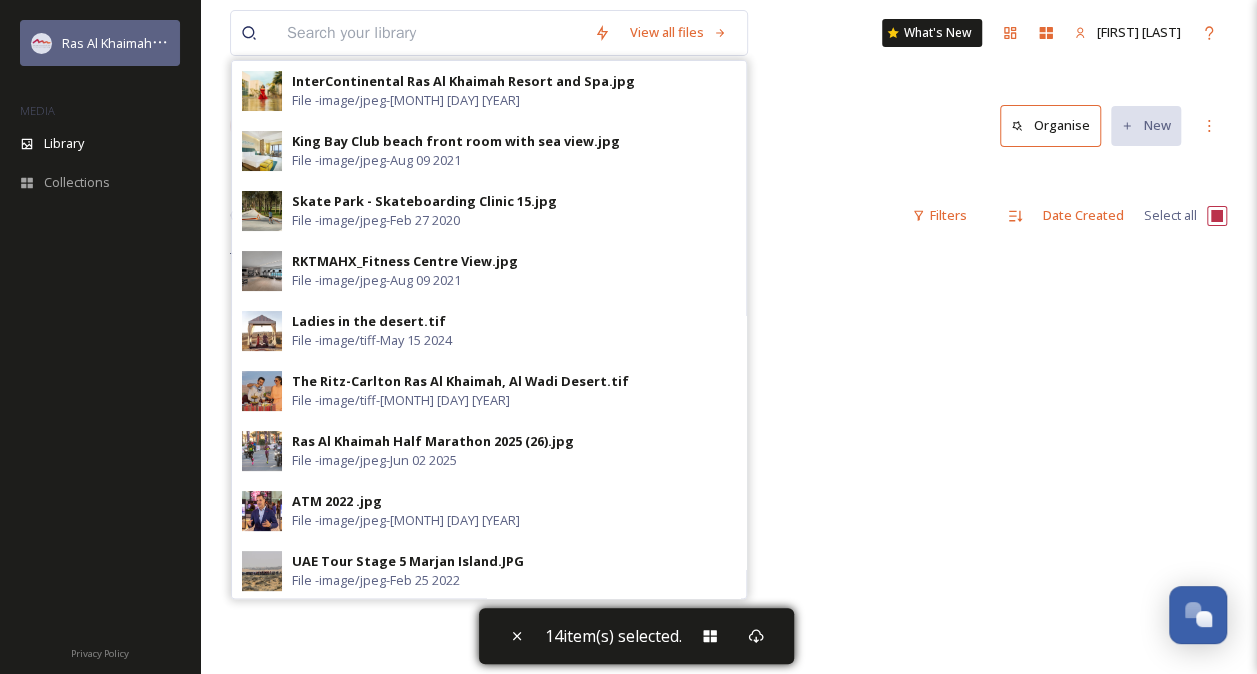 click on "Ras Al Khaimah Tourism Development Authority" at bounding box center (203, 43) 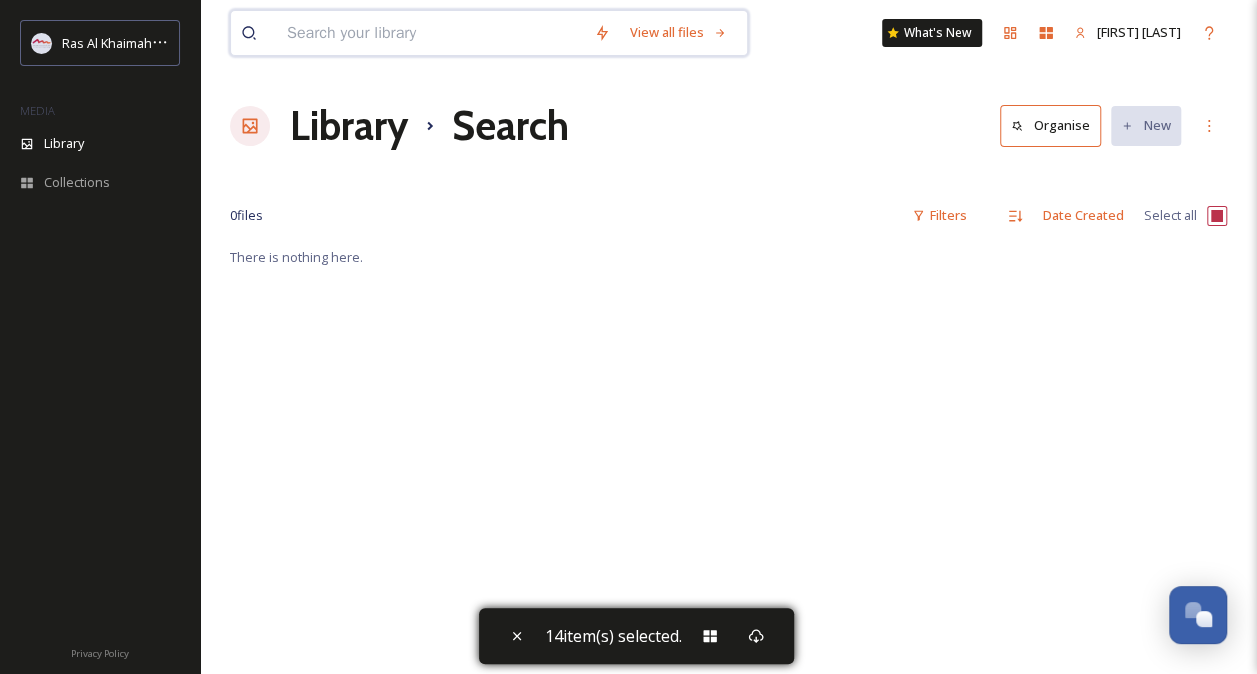 click at bounding box center (430, 33) 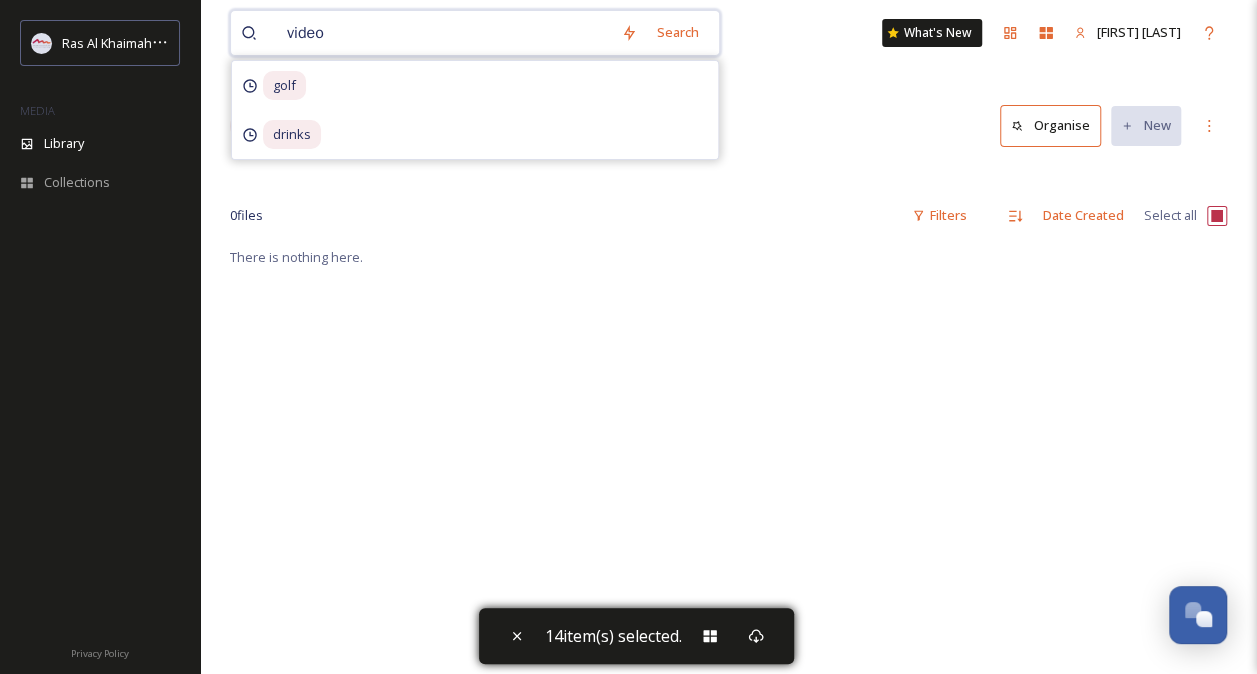 type on "videos" 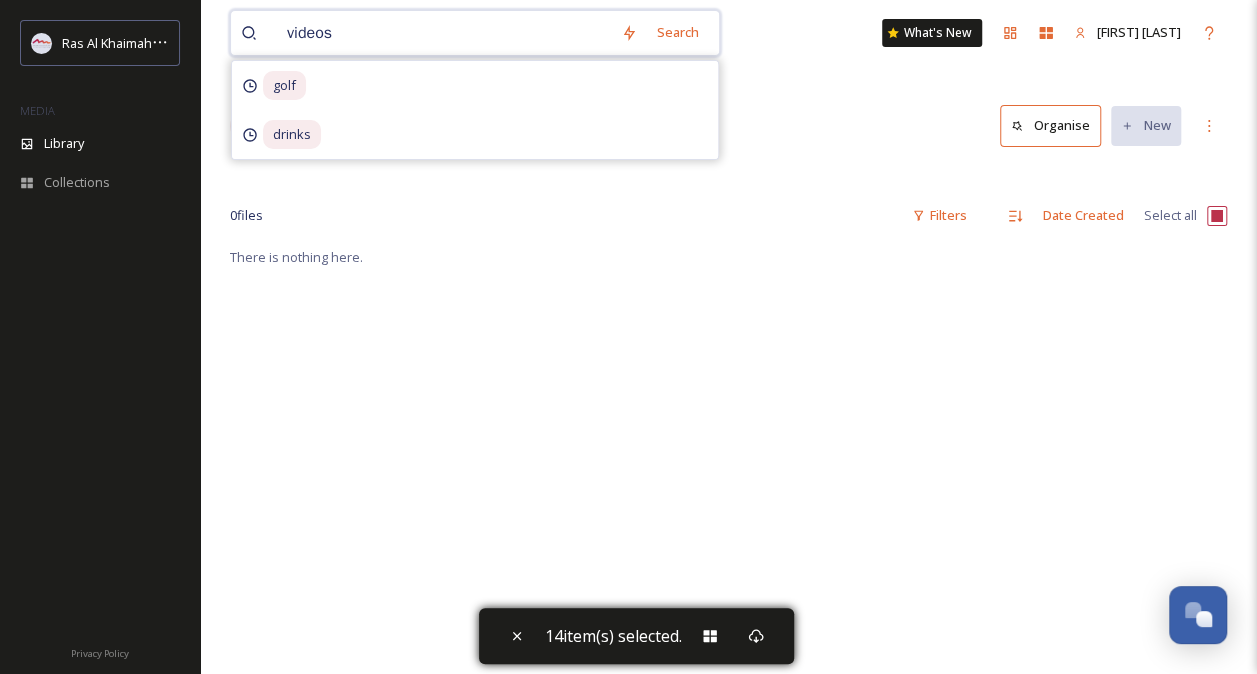 type 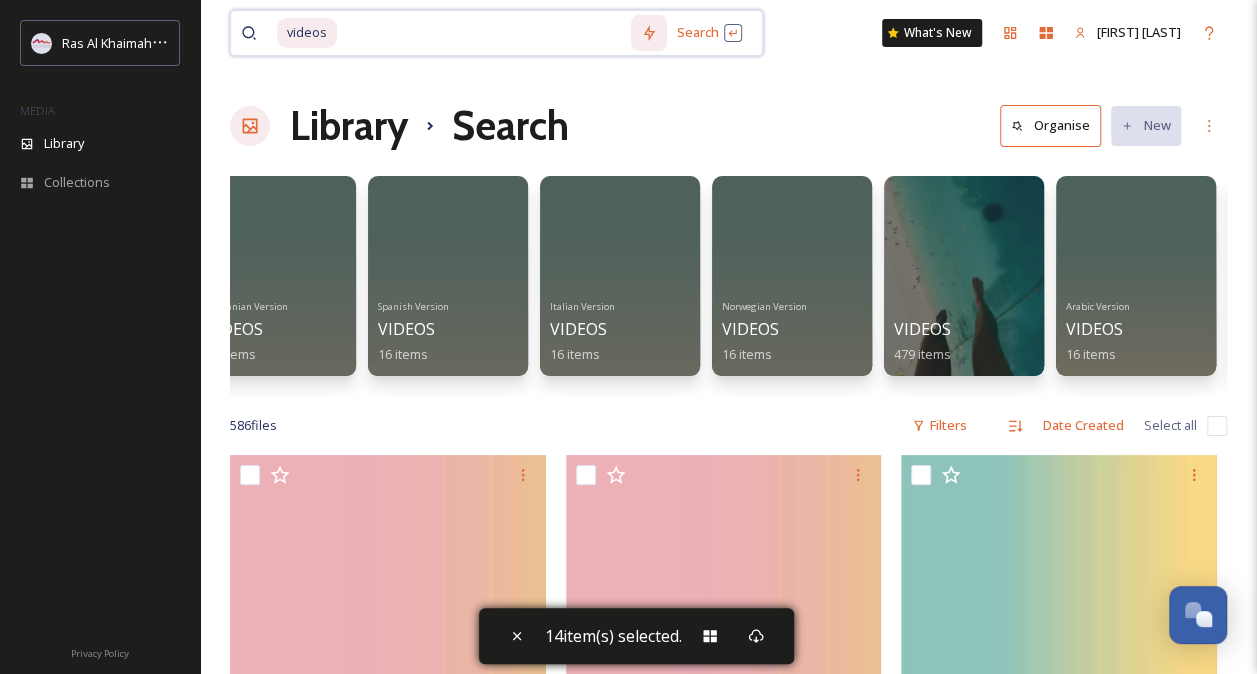 scroll, scrollTop: 0, scrollLeft: 1009, axis: horizontal 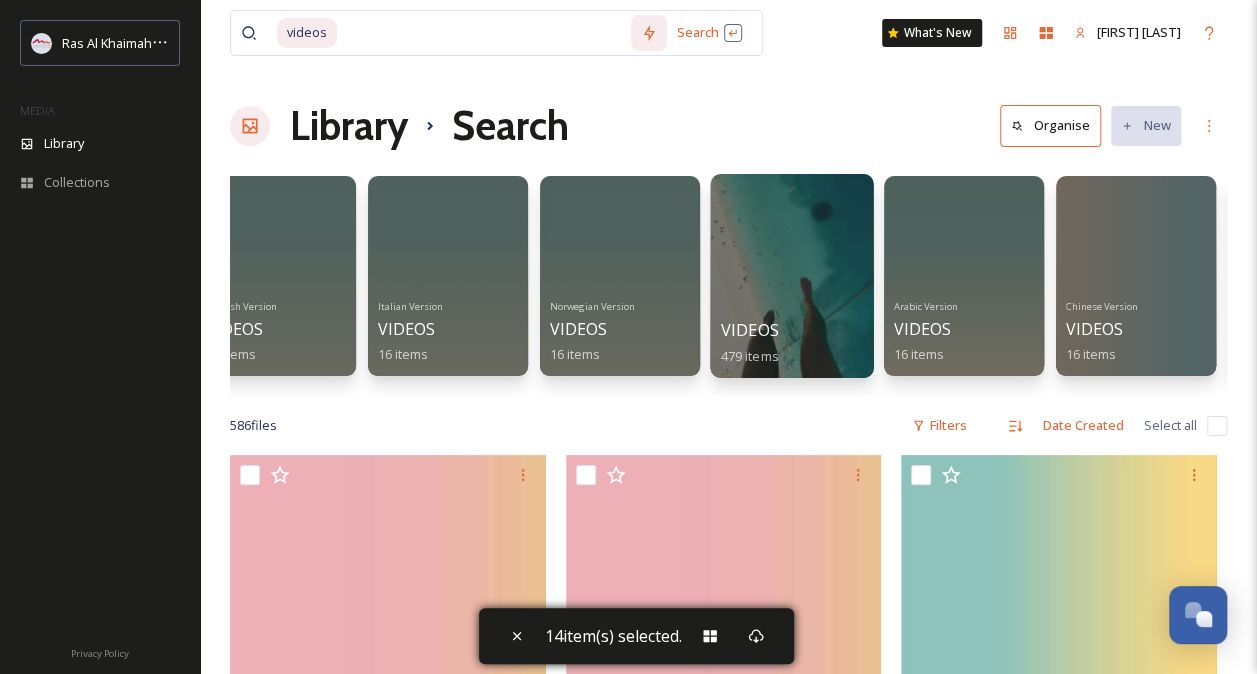 click at bounding box center [791, 276] 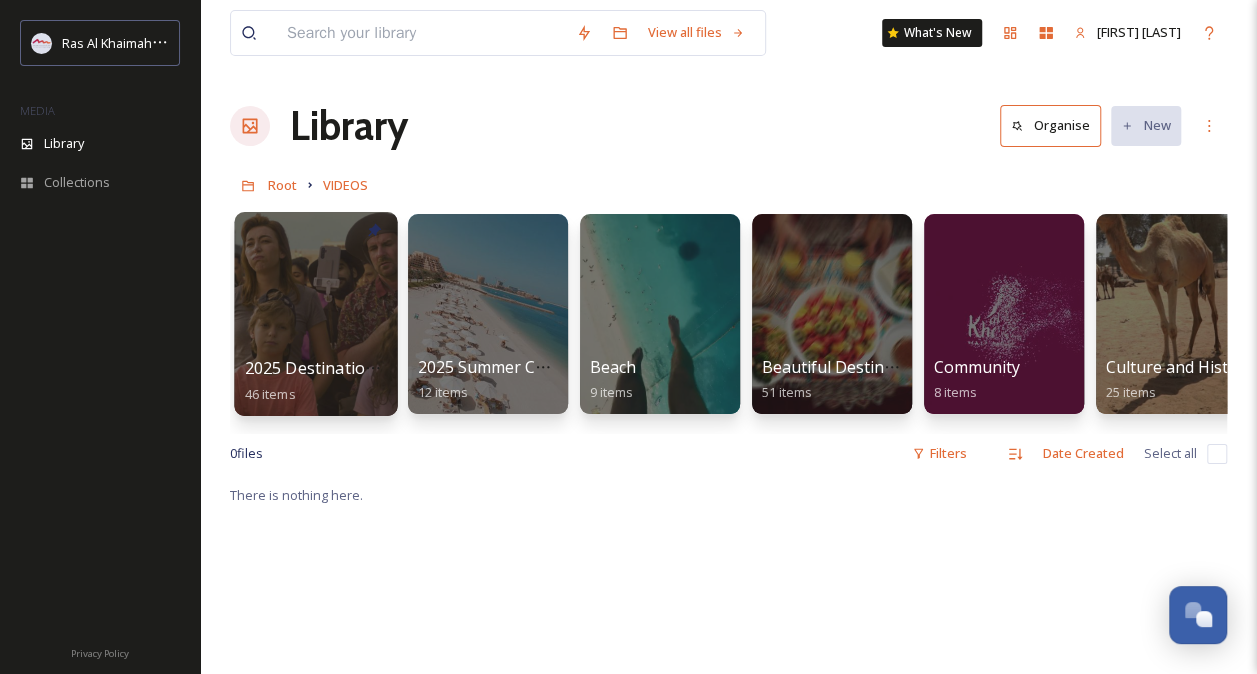 click at bounding box center (315, 314) 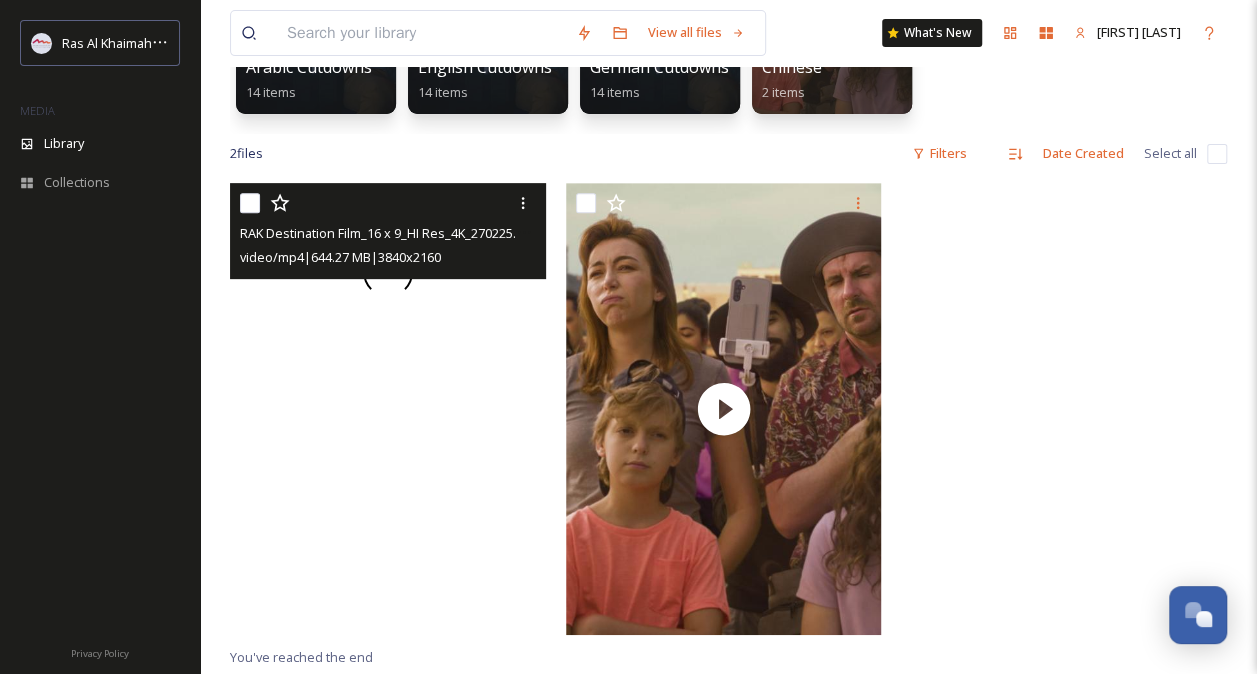 scroll, scrollTop: 100, scrollLeft: 0, axis: vertical 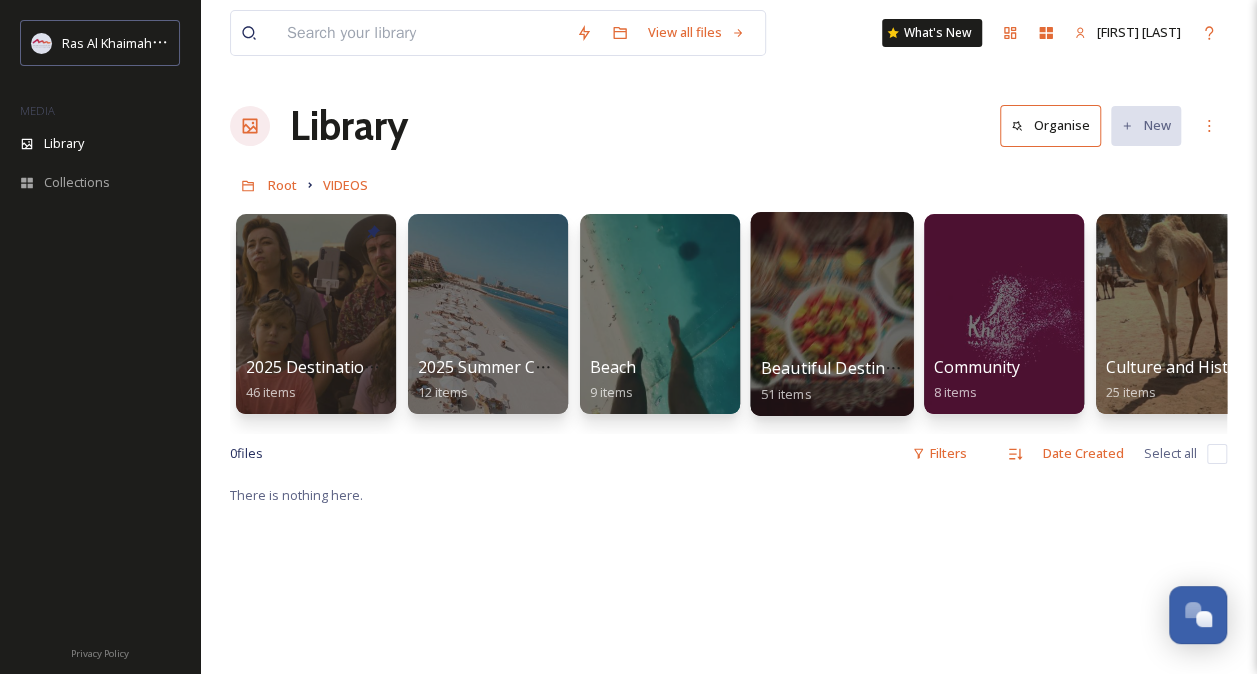 click at bounding box center [831, 314] 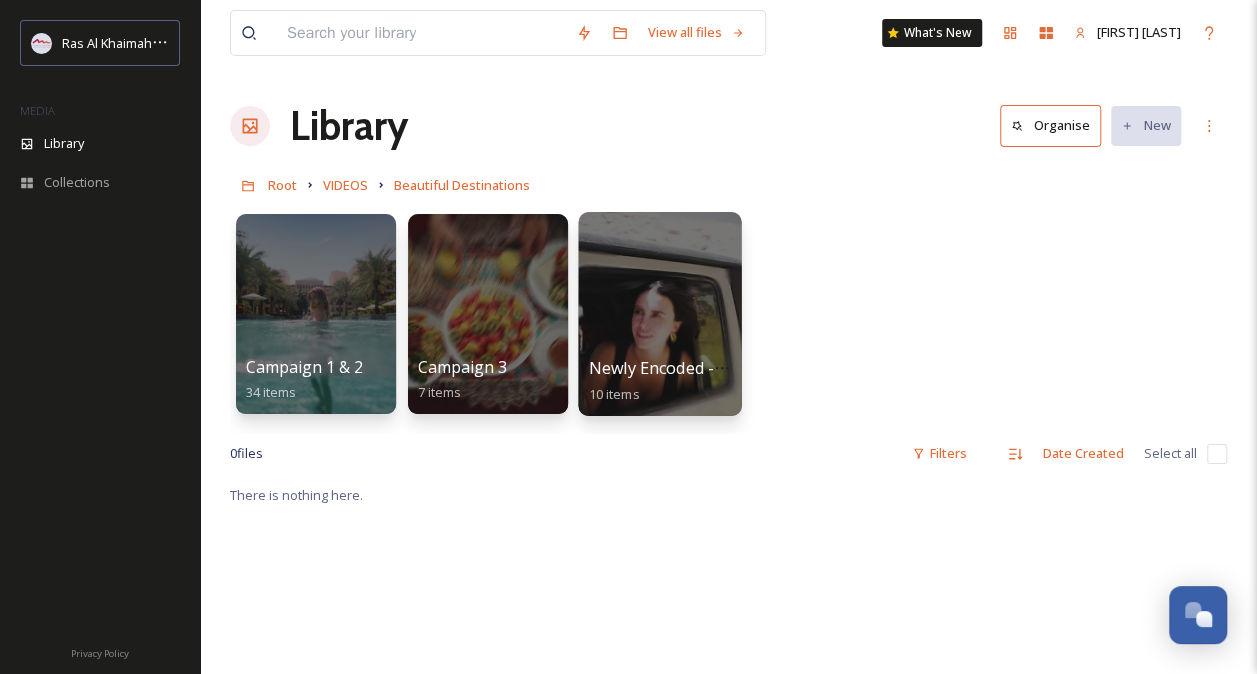 click at bounding box center (659, 314) 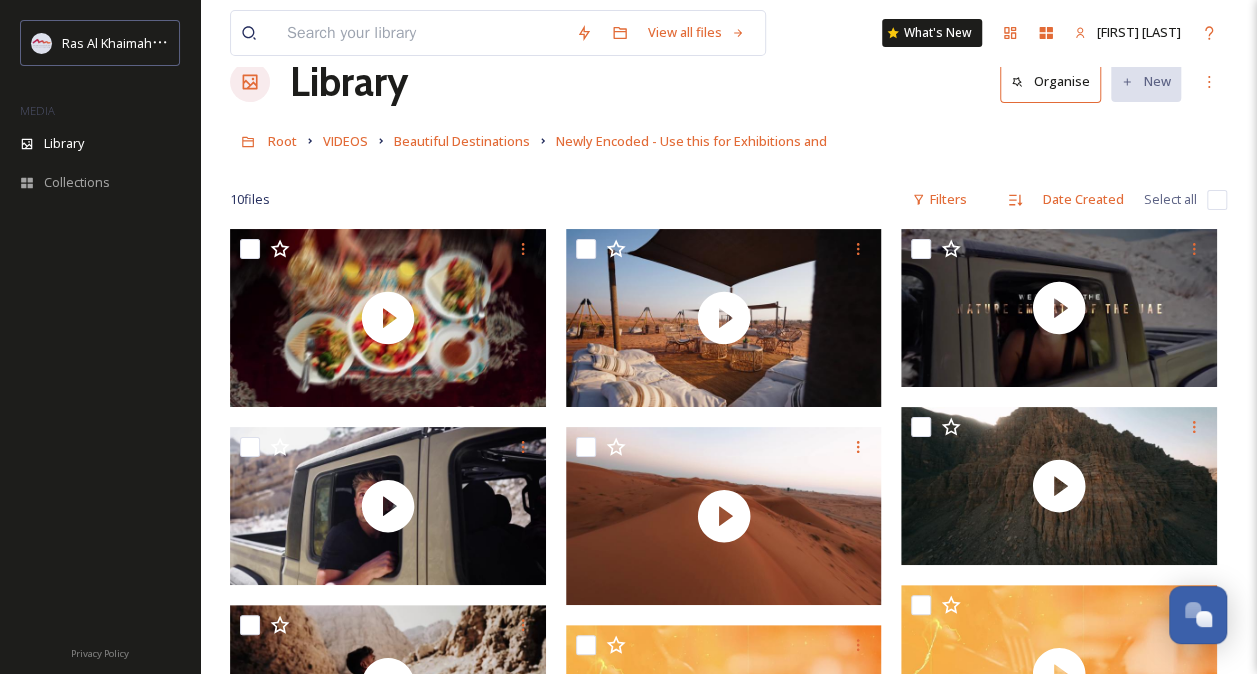 scroll, scrollTop: 44, scrollLeft: 0, axis: vertical 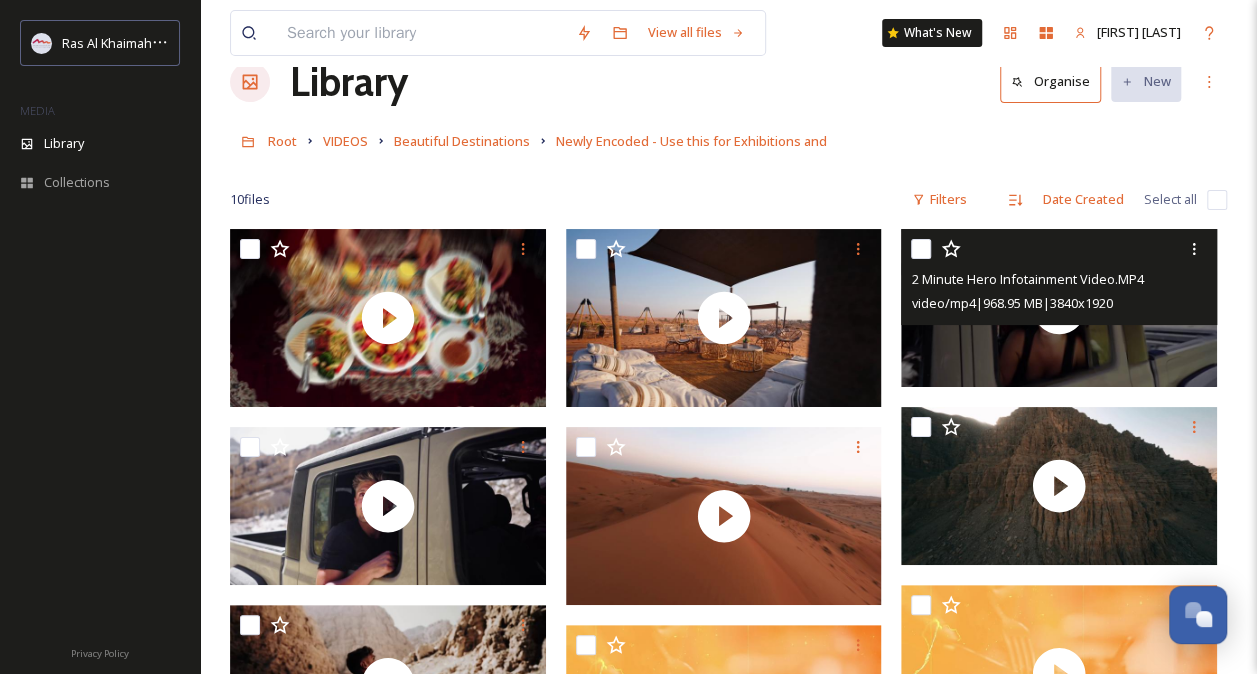 click on "video/mp4  |  968.95 MB  |  3840  x  1920" at bounding box center [1011, 303] 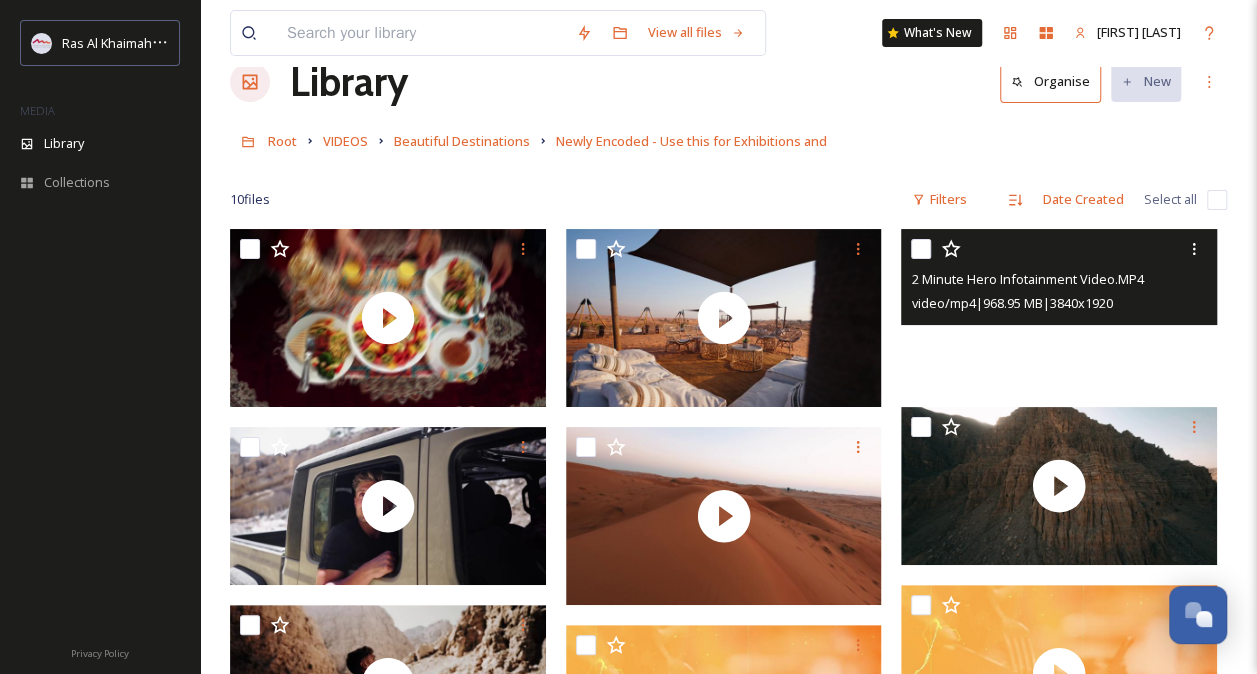 click at bounding box center (1059, 308) 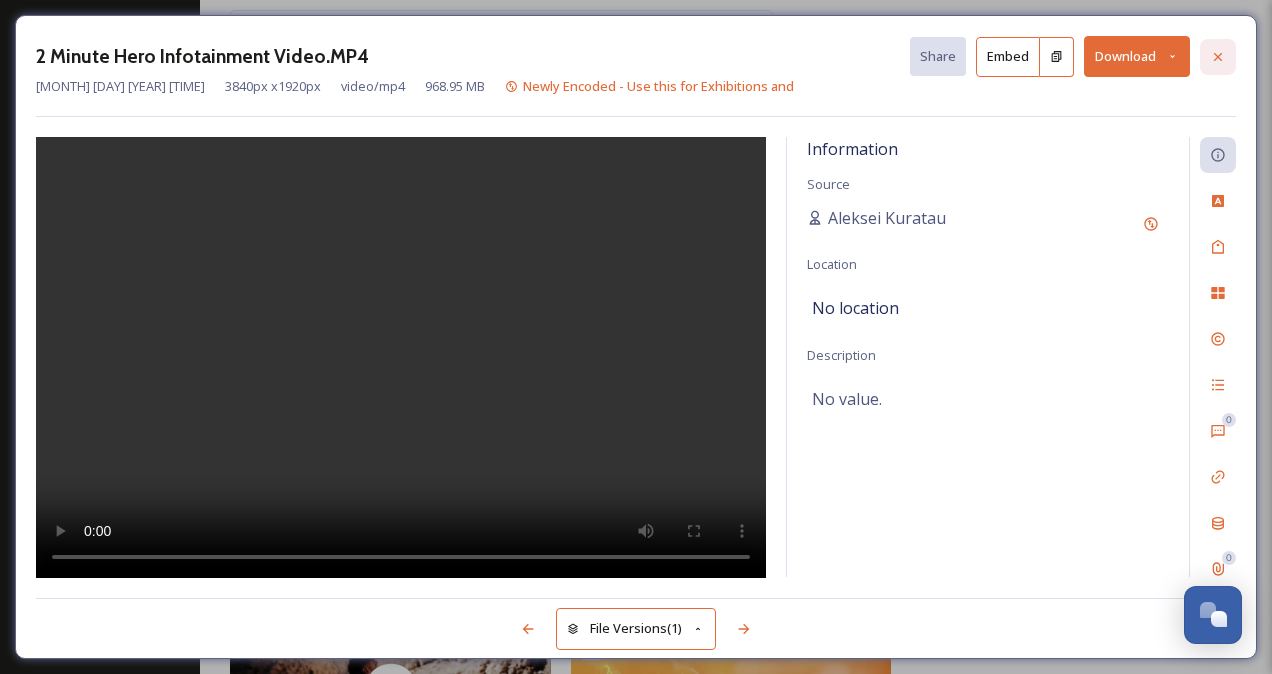 click 